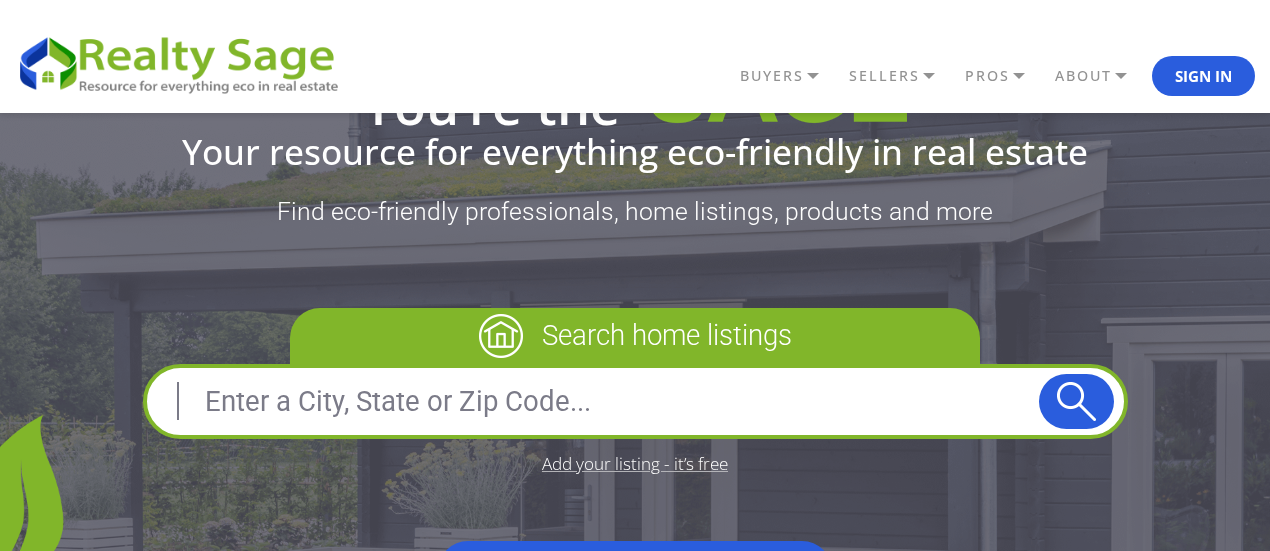 scroll, scrollTop: 149, scrollLeft: 0, axis: vertical 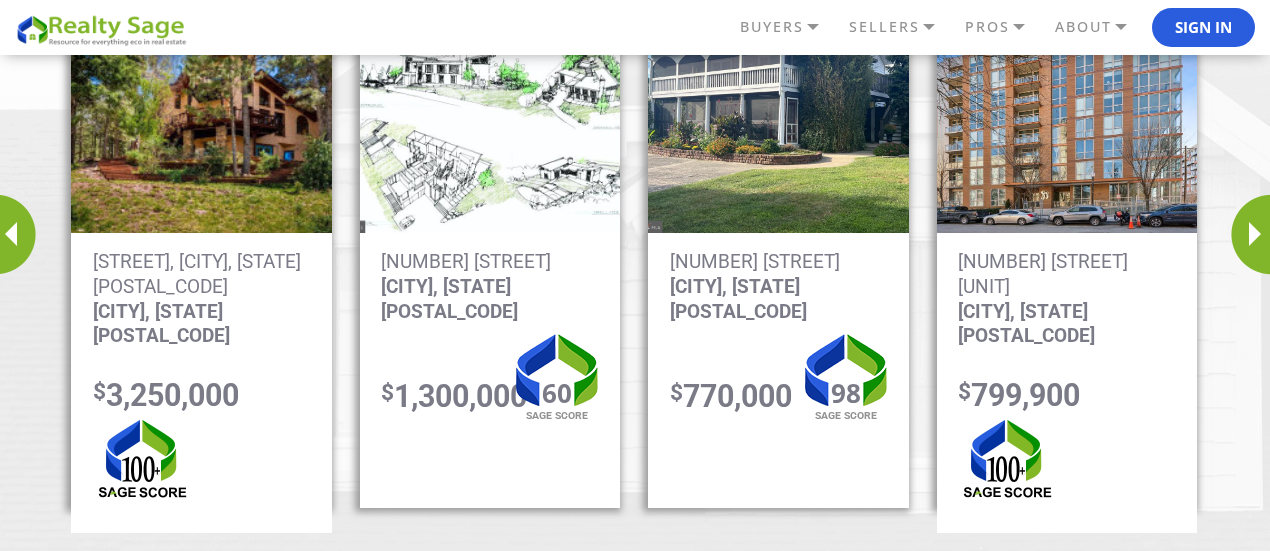 click at bounding box center [201, 118] 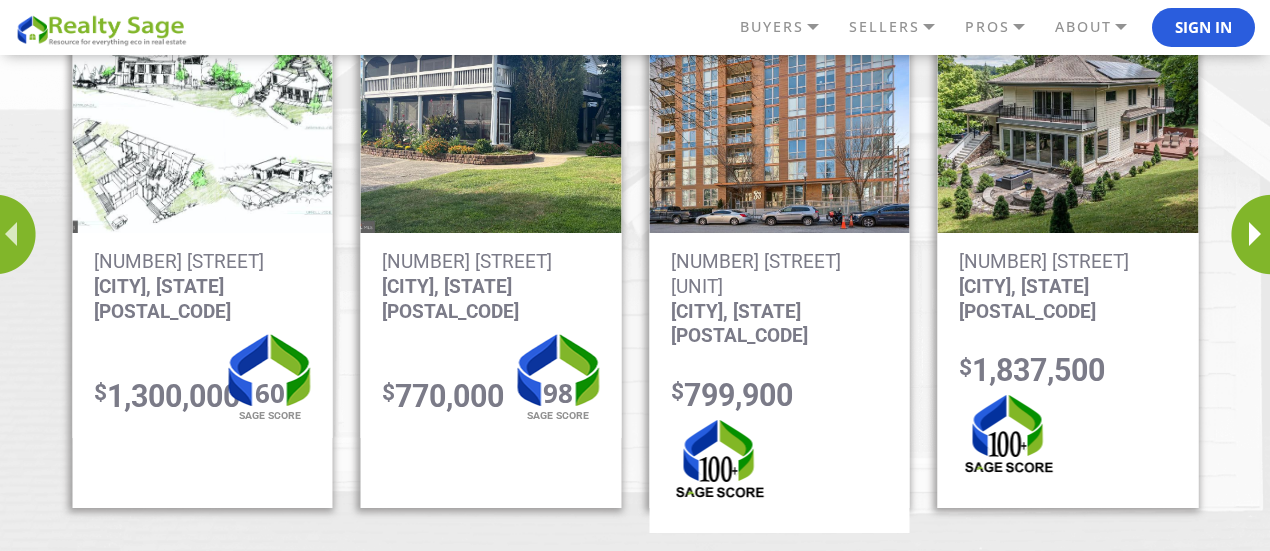 click at bounding box center [15, 234] 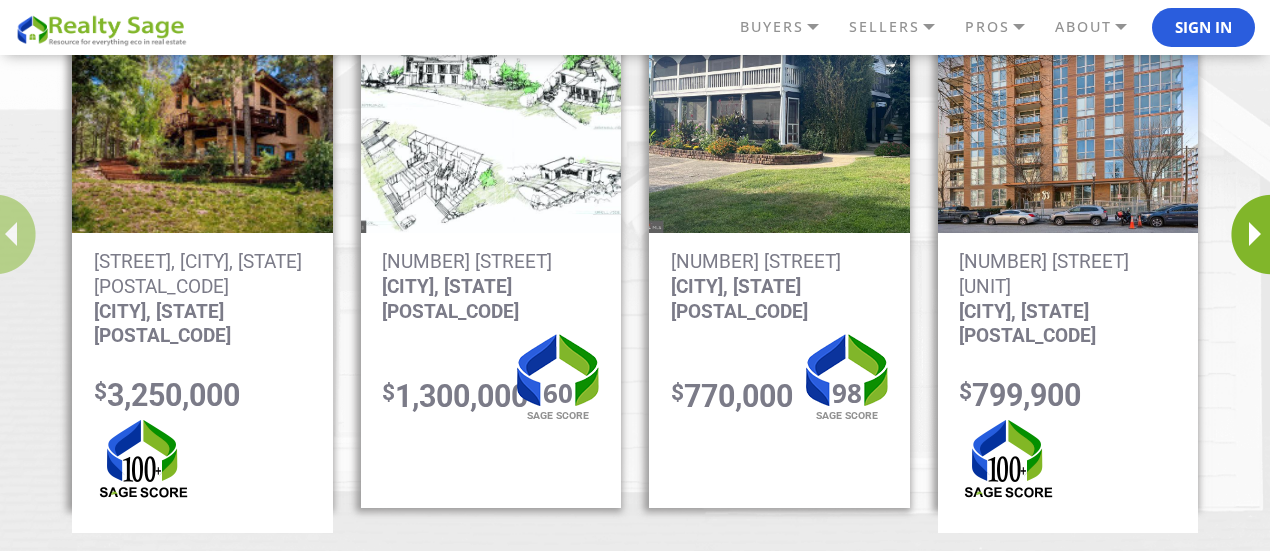 click at bounding box center (202, 118) 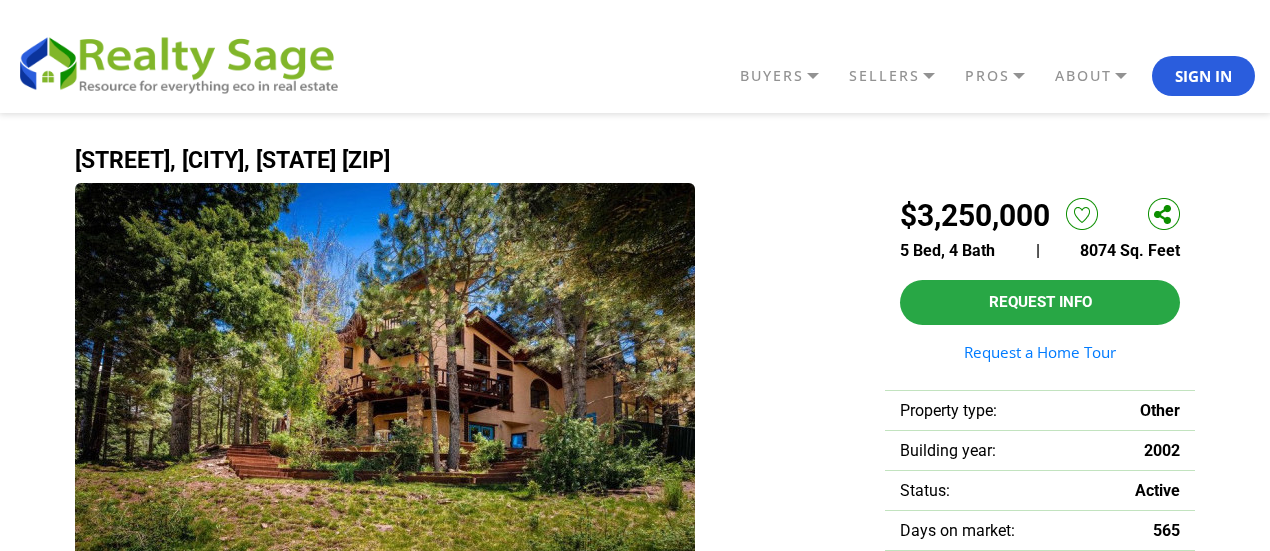 scroll, scrollTop: 0, scrollLeft: 0, axis: both 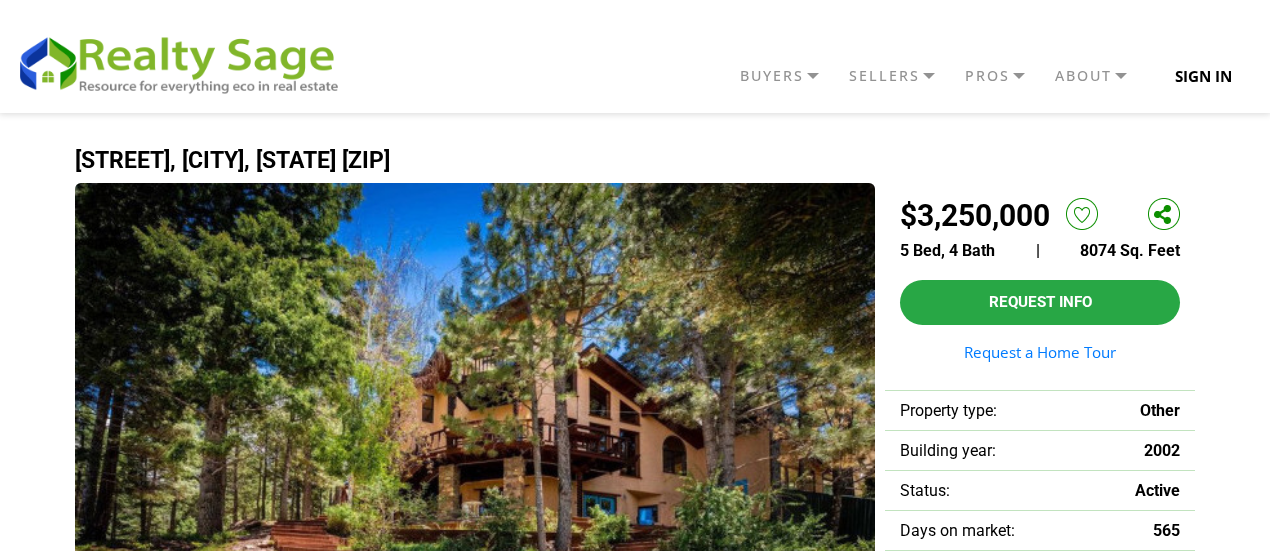 click on "Sign In" at bounding box center [1203, 76] 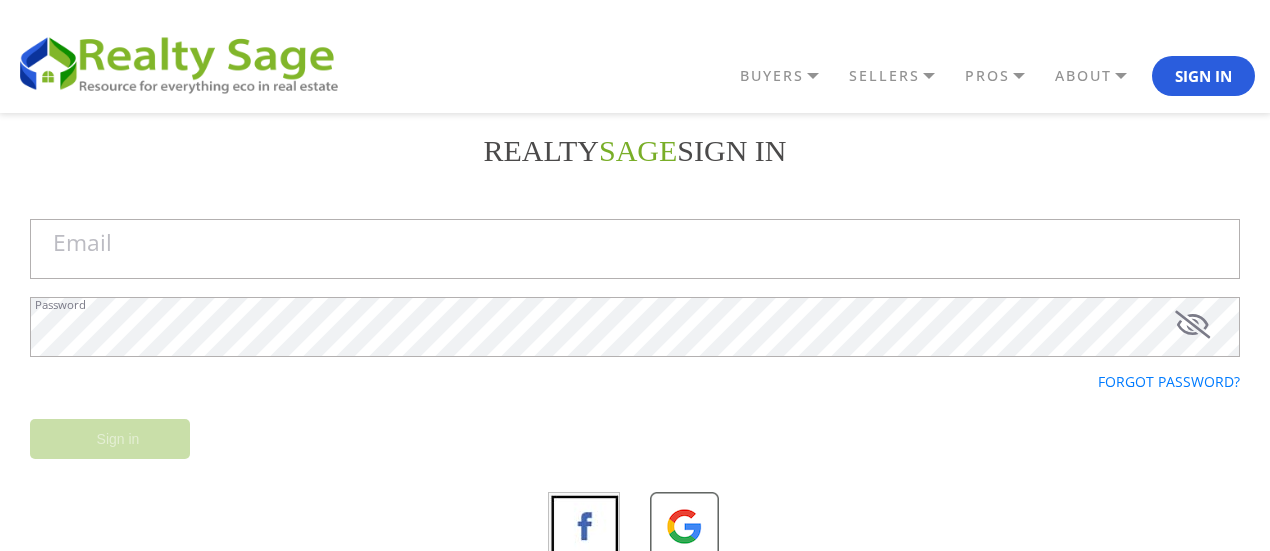 scroll, scrollTop: 0, scrollLeft: 0, axis: both 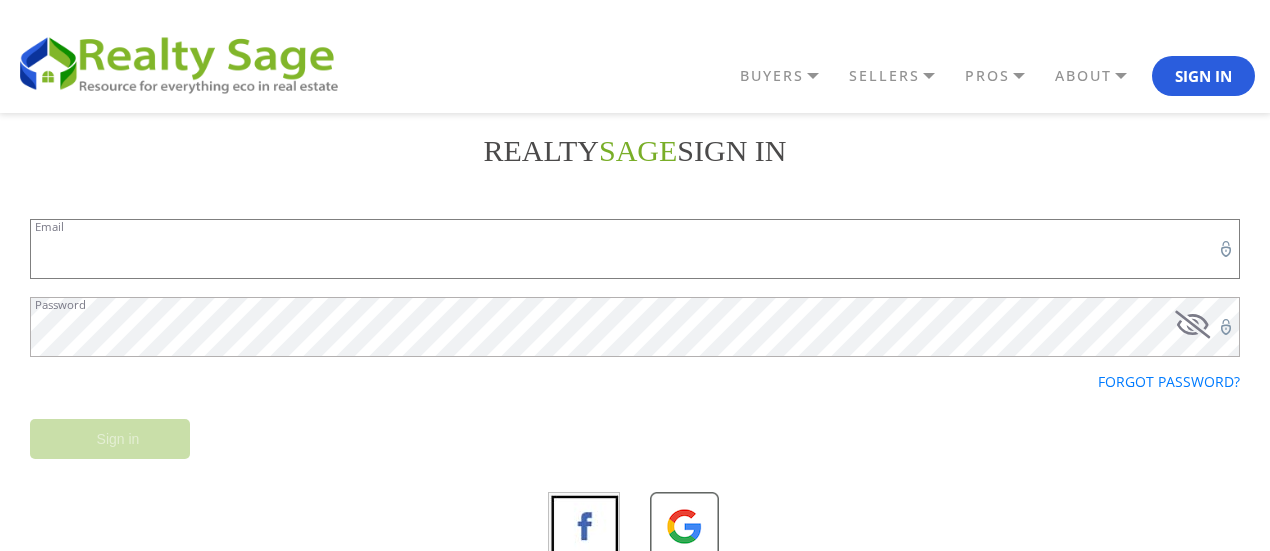 type on "joel@example.com" 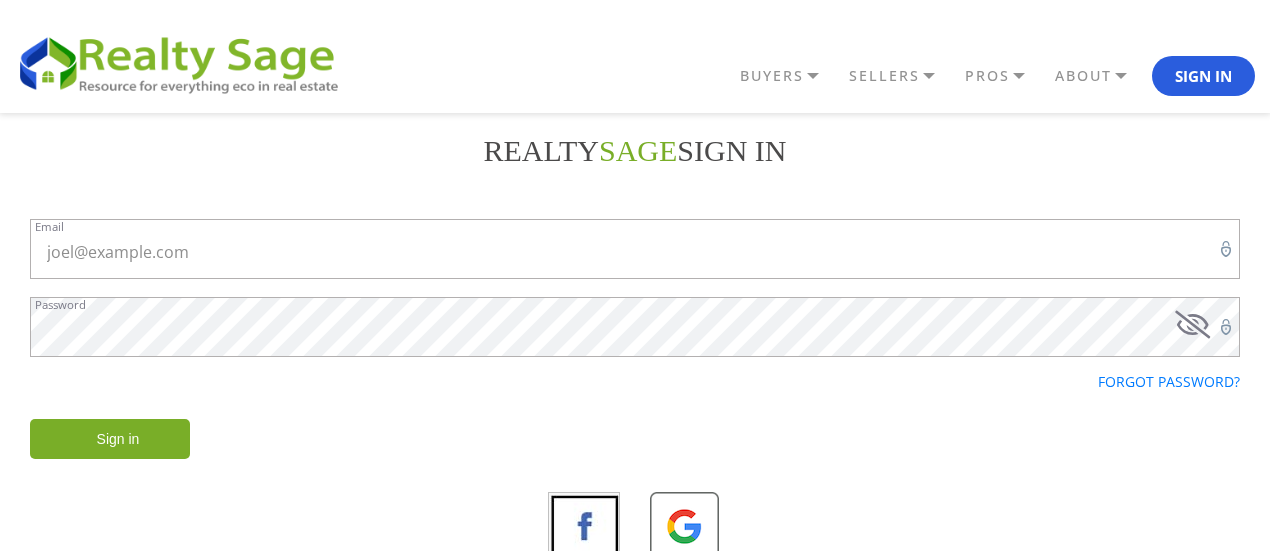 click on "Sign in" at bounding box center (635, 448) 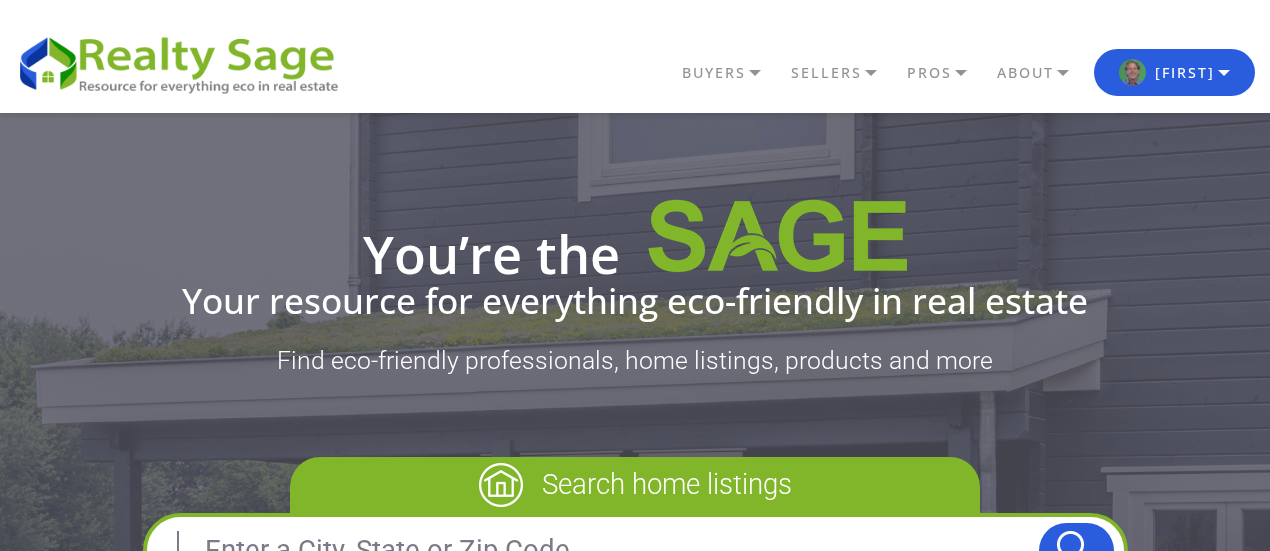 scroll, scrollTop: 0, scrollLeft: 0, axis: both 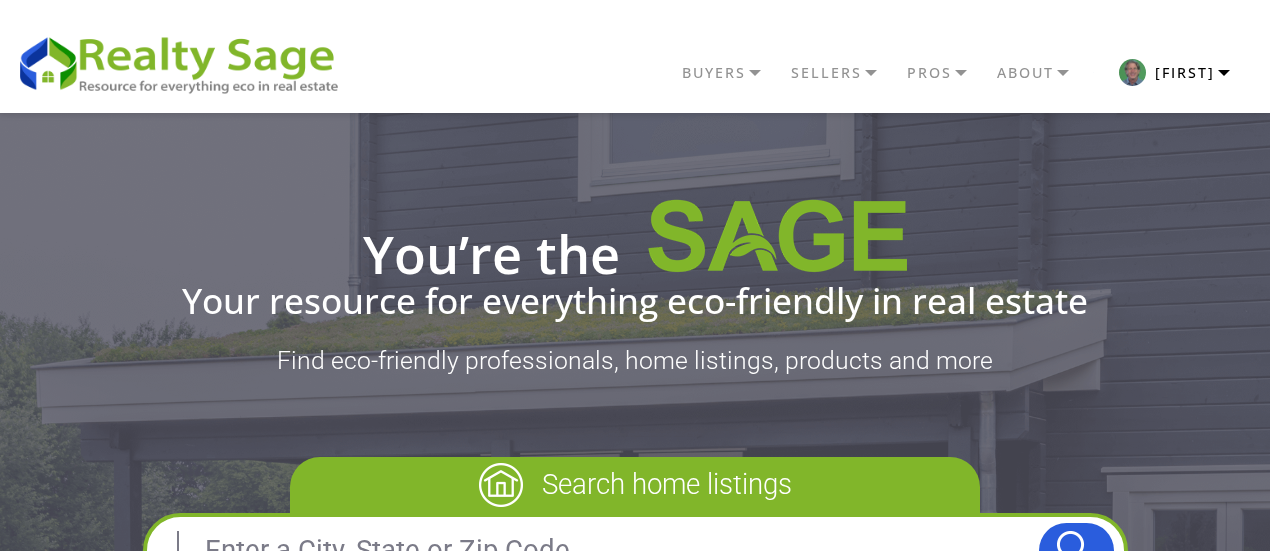 click on "[FIRST]" at bounding box center (1174, 72) 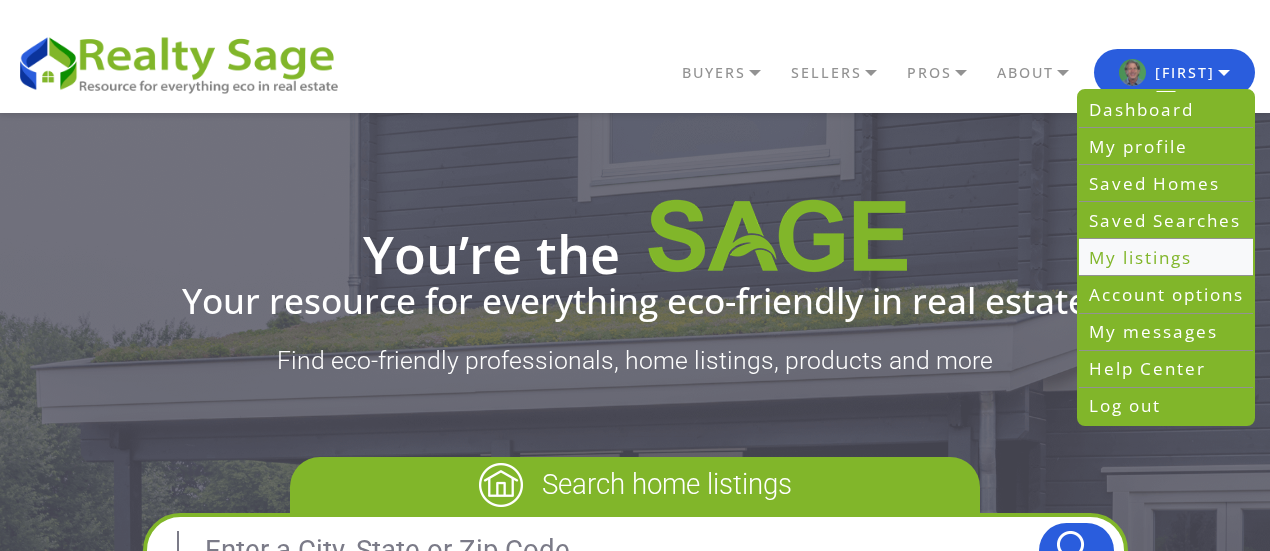 click on "My listings" at bounding box center [1166, 258] 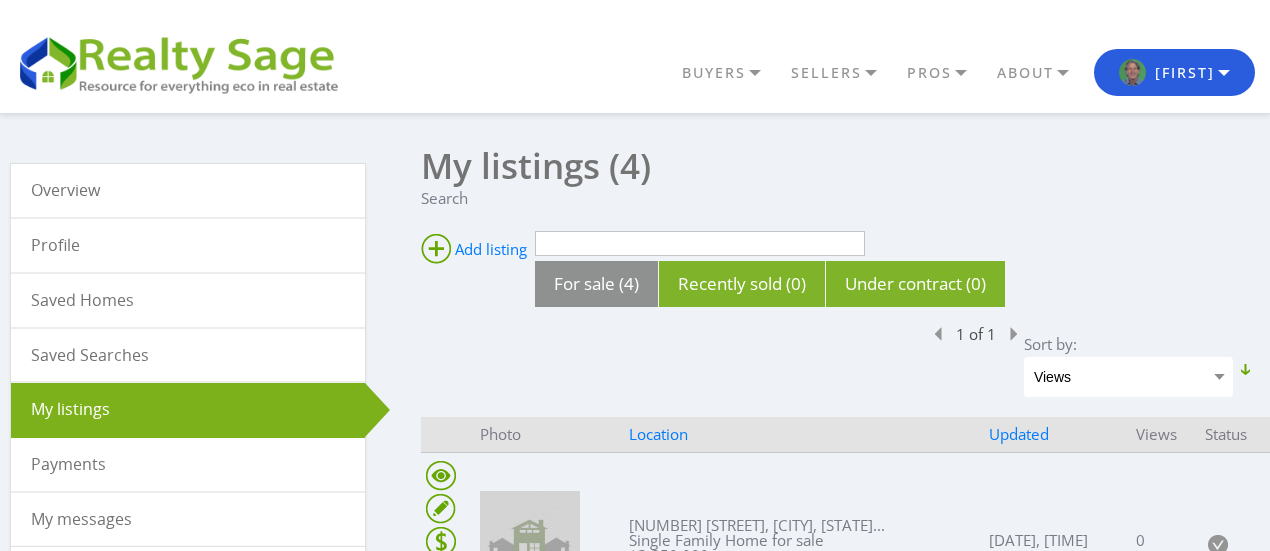 scroll, scrollTop: 0, scrollLeft: 0, axis: both 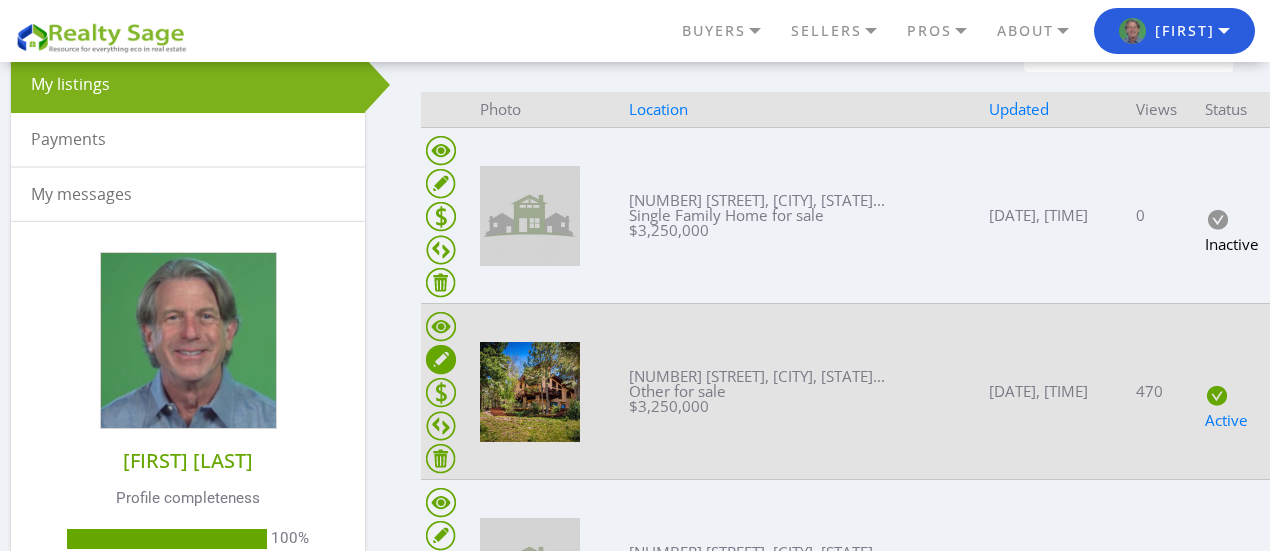 click at bounding box center (441, 360) 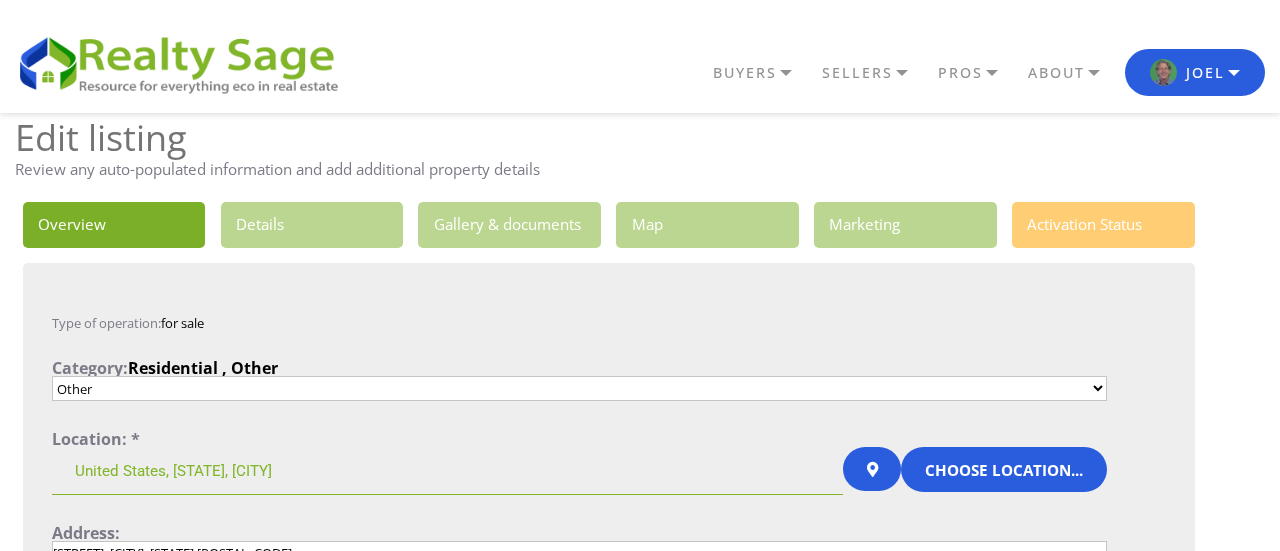 select on "25" 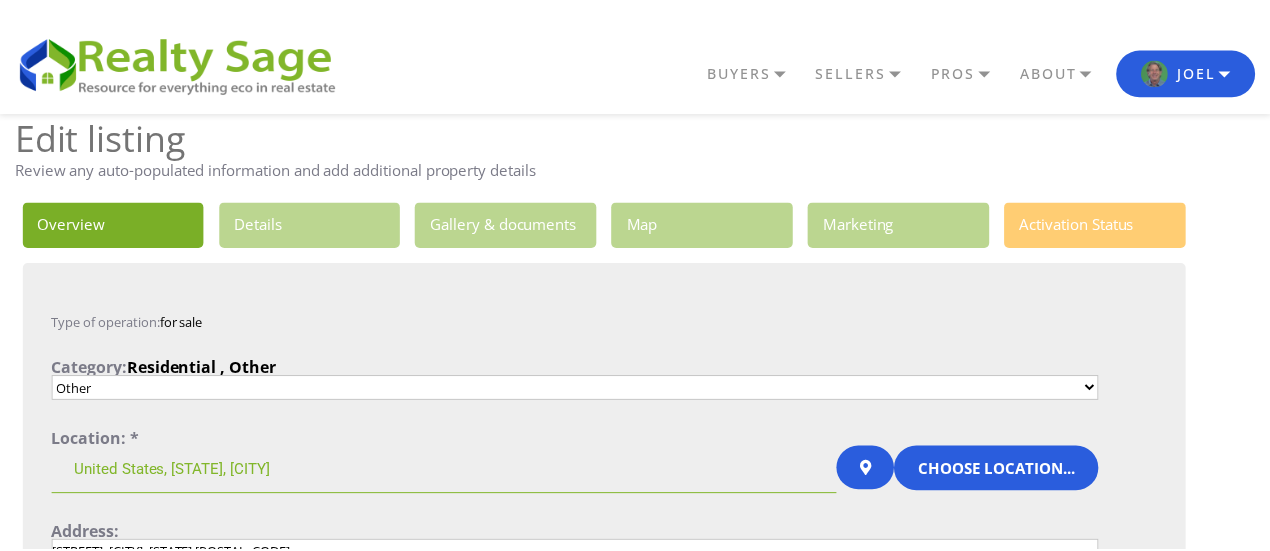 scroll, scrollTop: 0, scrollLeft: 0, axis: both 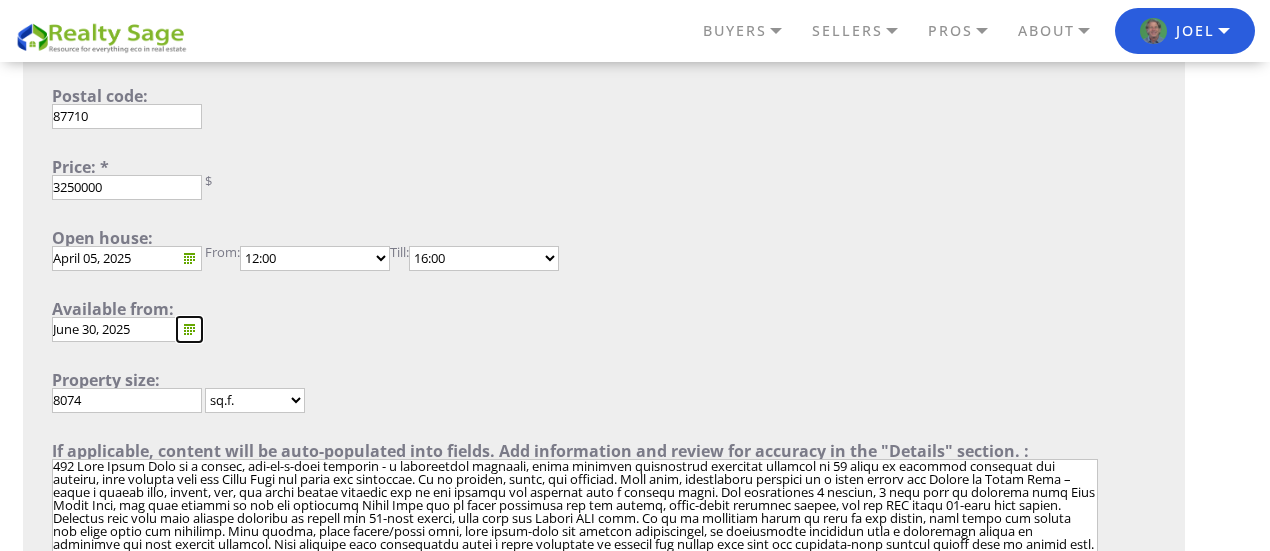 click on "..." at bounding box center (189, 329) 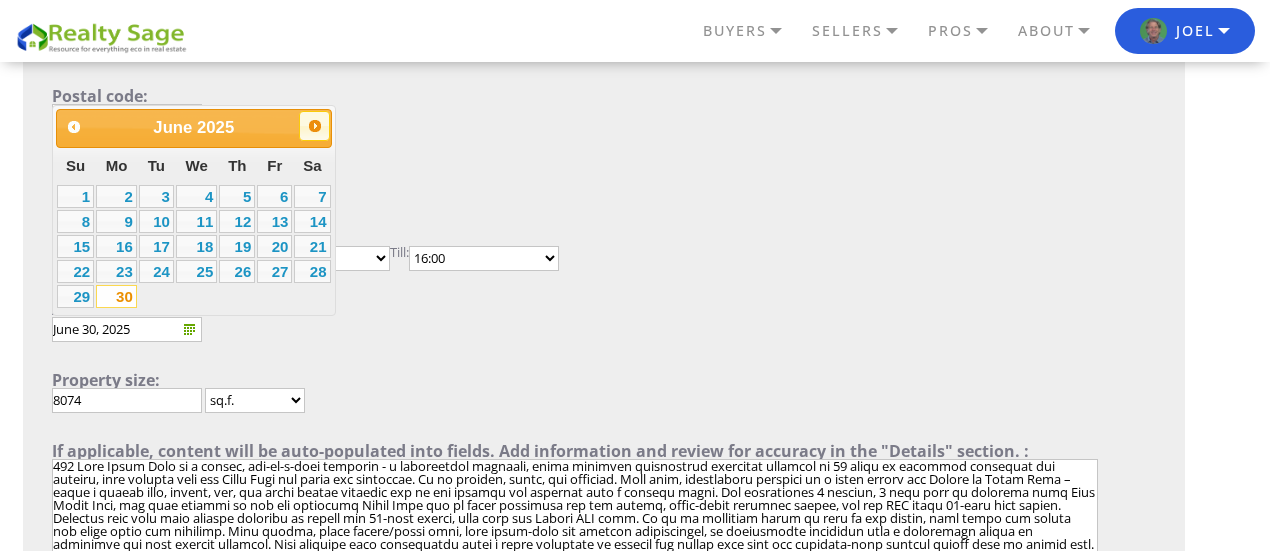 click on "Next" at bounding box center [315, 126] 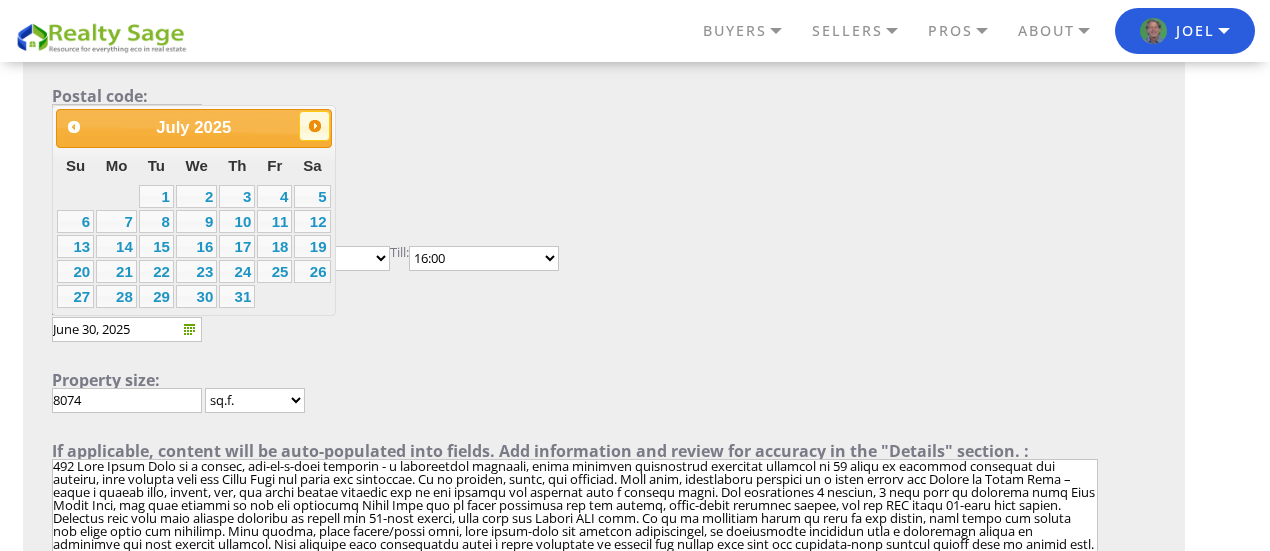 click on "Next" at bounding box center (315, 126) 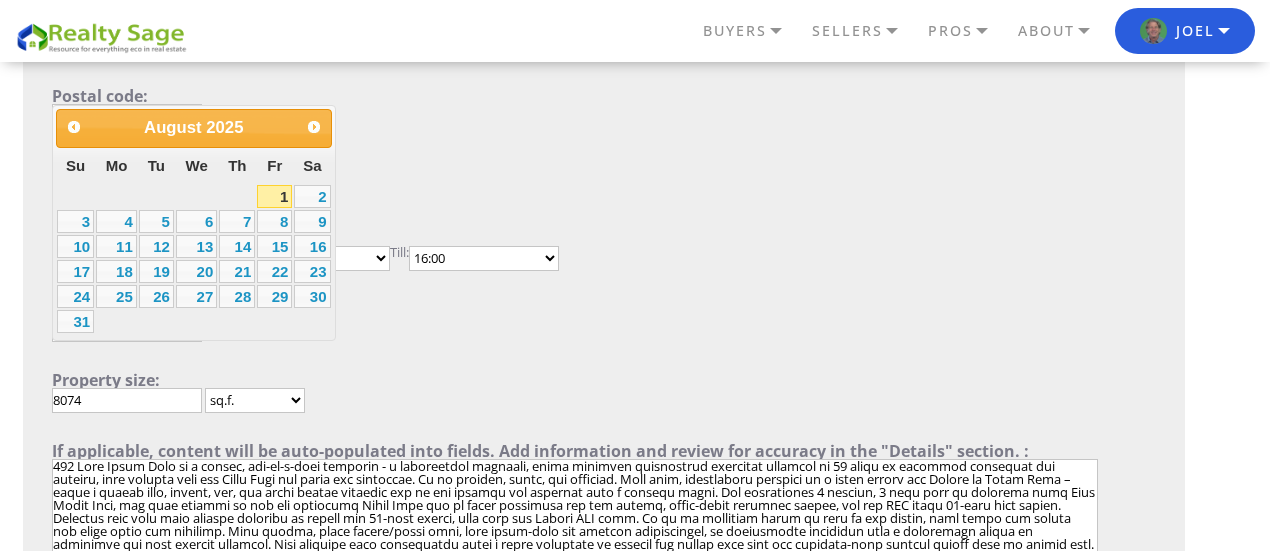 click on "1" at bounding box center [274, 196] 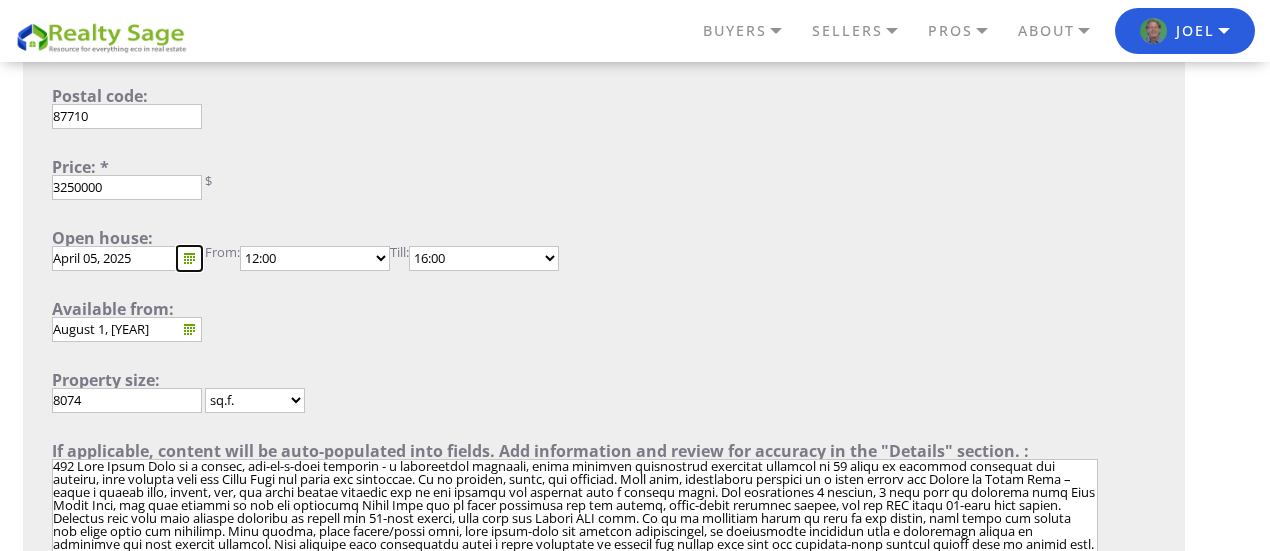 click on "..." at bounding box center (189, 258) 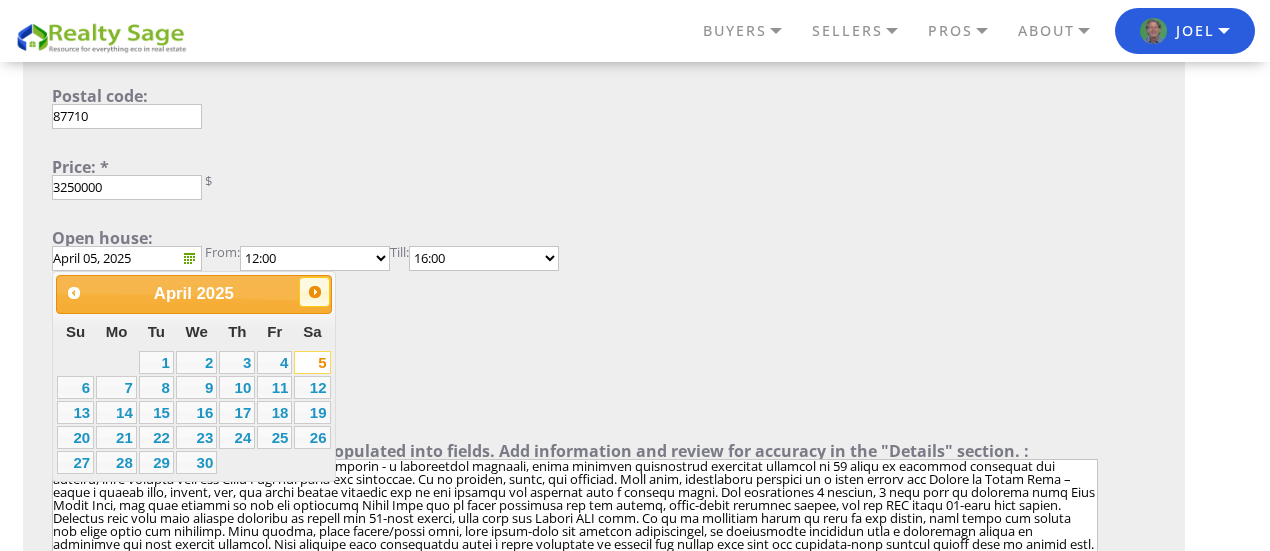 click on "Next" at bounding box center (315, 292) 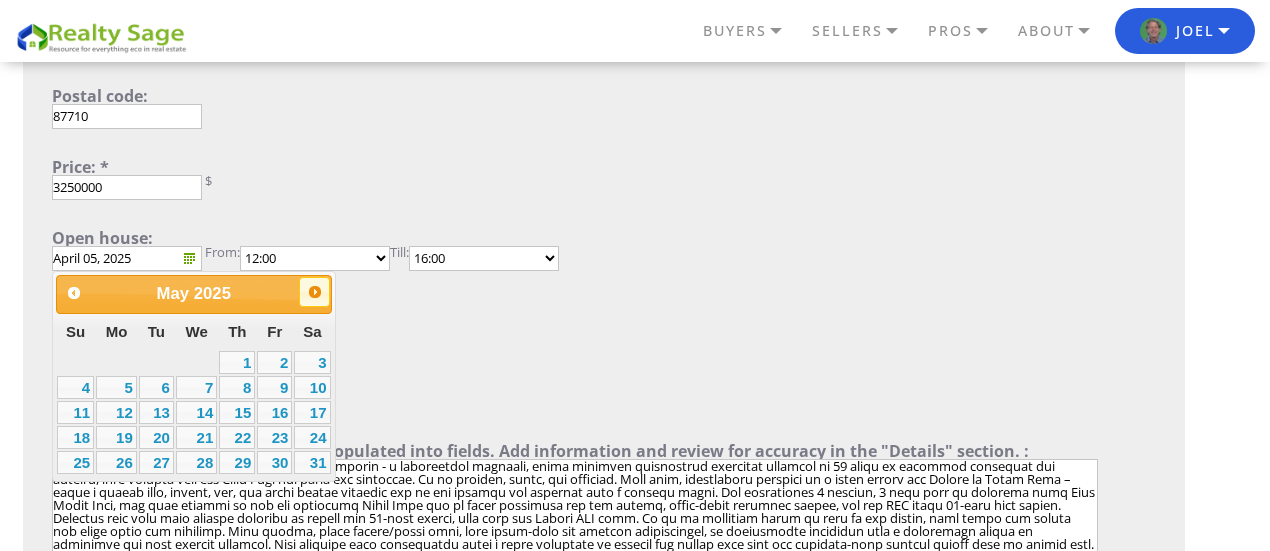 click on "Next" at bounding box center [315, 292] 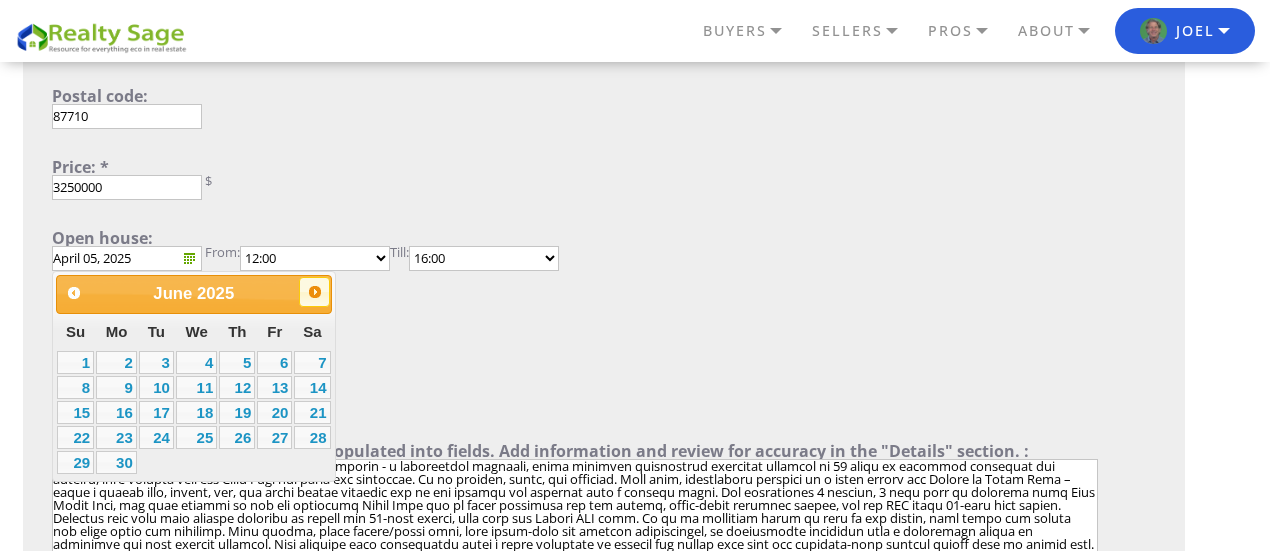click on "Next" at bounding box center (315, 292) 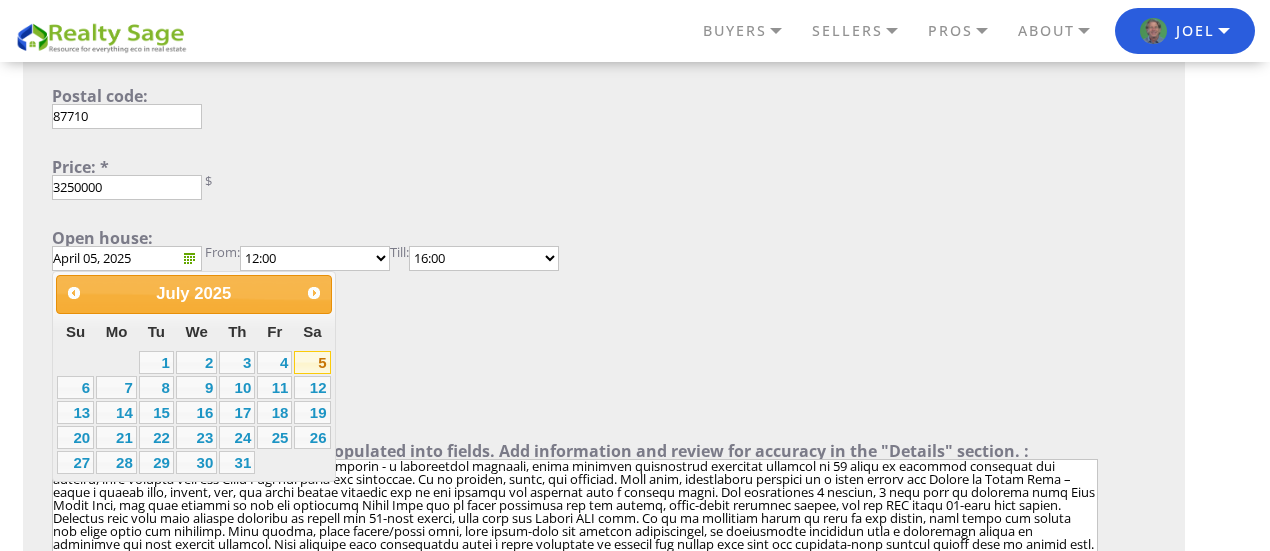 click on "5" at bounding box center [312, 362] 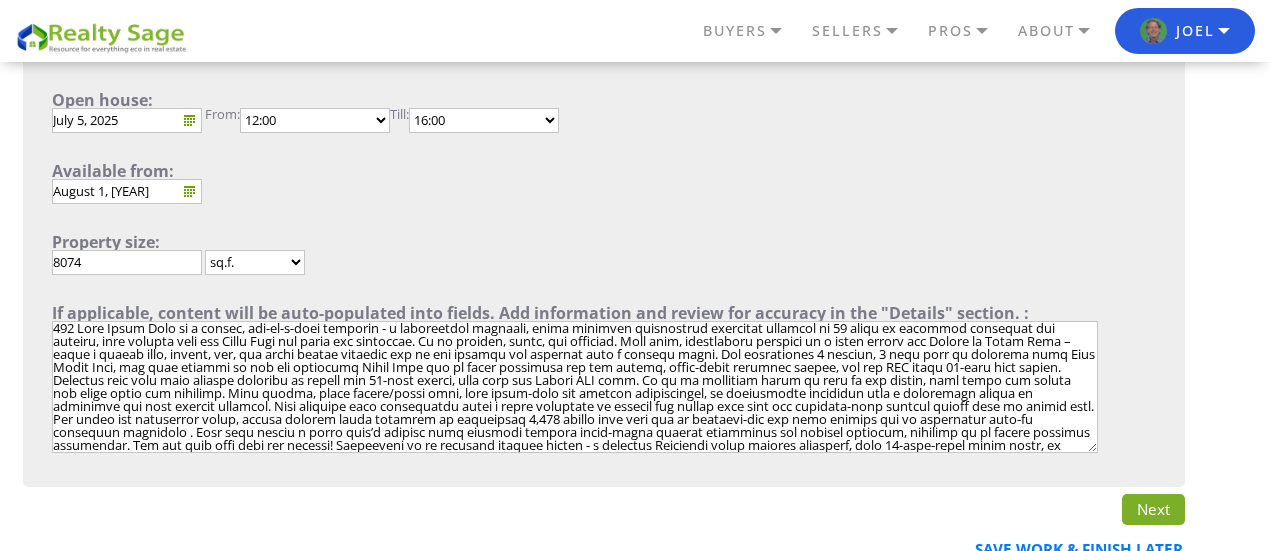 scroll, scrollTop: 657, scrollLeft: 0, axis: vertical 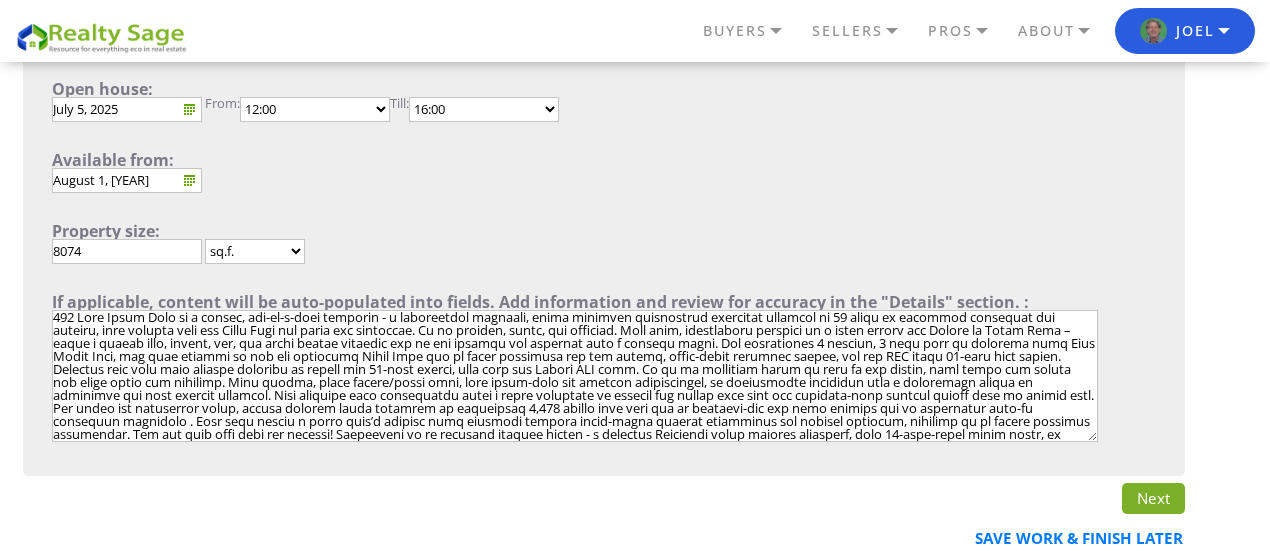drag, startPoint x: 696, startPoint y: 431, endPoint x: 20, endPoint y: 303, distance: 688.01166 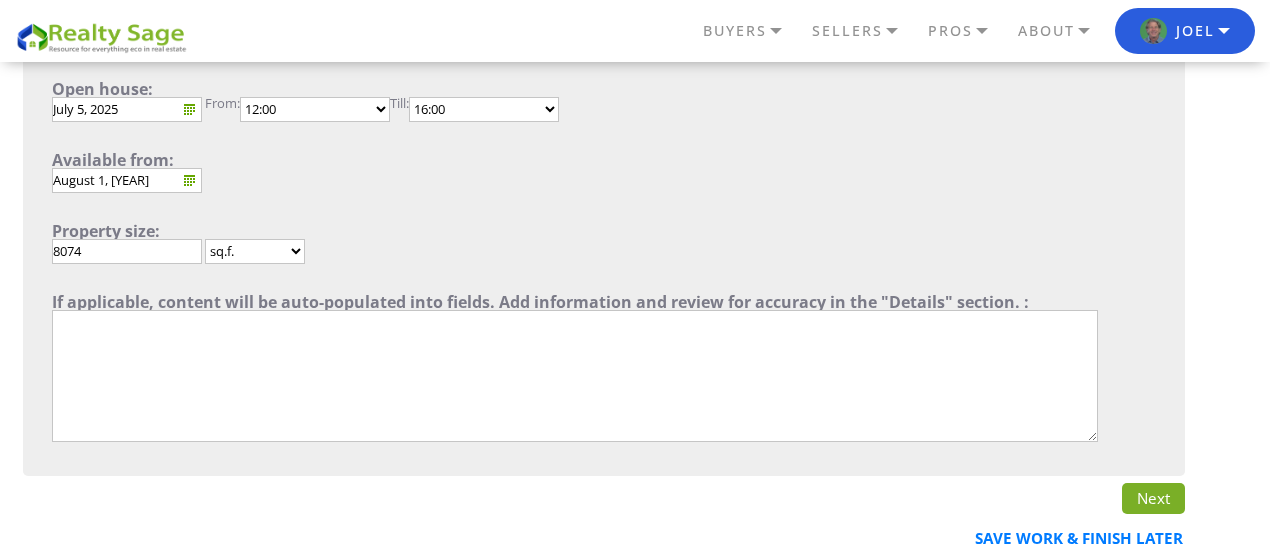 paste on "A Sustainable Estate in the southern Rocky Mountains of northern New Mexico can be yours. This Eco-Masterpiece is located on 45+ acres of native forest and wildlife habitat. Privacy and seclusion are secured on all sides with the north boundary being the 130,000-acre historic CS Ranch. This solar sanctuary is situated in the Angel Fire Resort, just off the Enchanted Circle of New Mexico. Beautiful - Indoors and Out, Practical, Resilient. The 14 original, contiguous lots have been combined to make up the 45 acres with the home that has been built with green and sustainable features. This property will continue to provide privacy, security, energy, food and enjoyment for generations to come. It was designed with the vision to survive the challenges of the future. That's what sets it apart. With views of the Wheeler range, this mighty three-story 8,074 sq. ft Eco-block home is built to endure the elements and last for generations. There are 6,784 heated and finished sq. ft of dramatic living space and two int..." 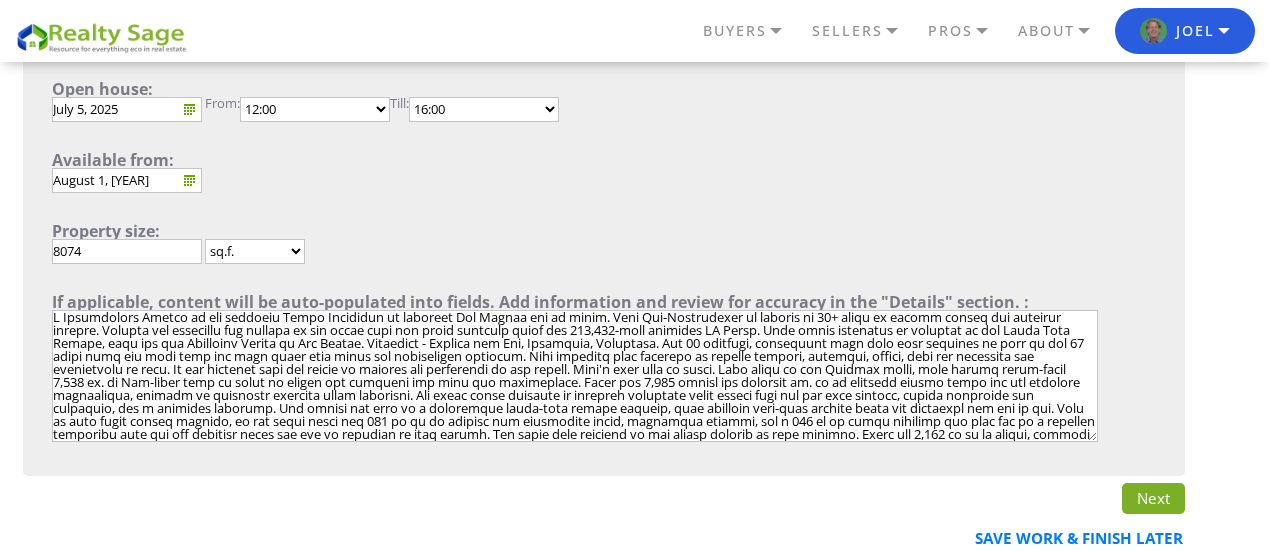 scroll, scrollTop: 171, scrollLeft: 0, axis: vertical 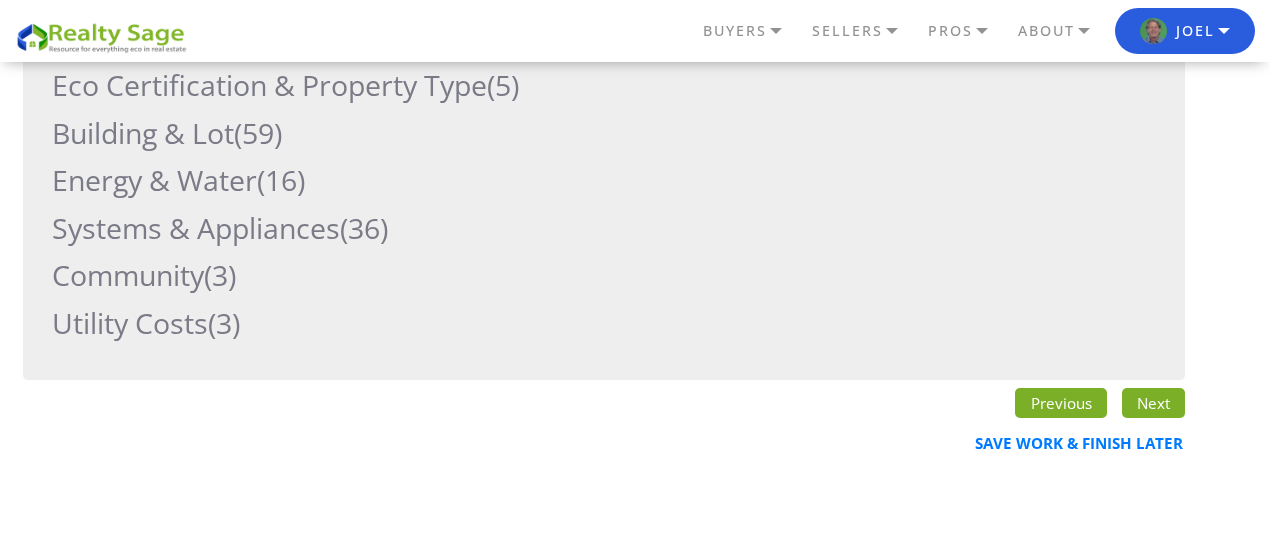 click on "Next" at bounding box center [1153, 403] 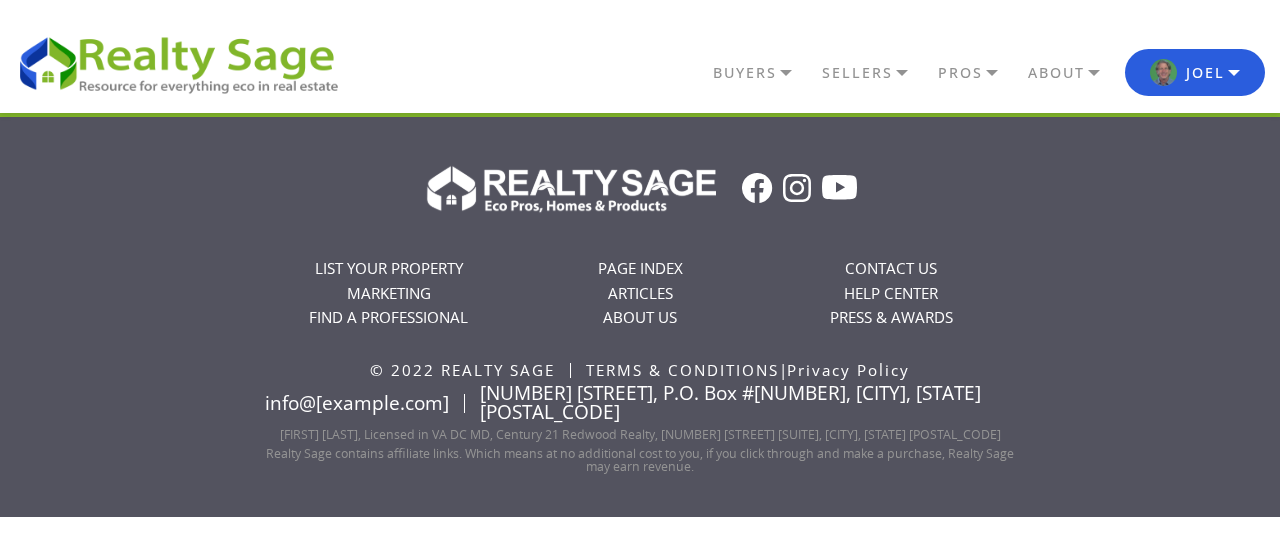 scroll, scrollTop: 0, scrollLeft: 0, axis: both 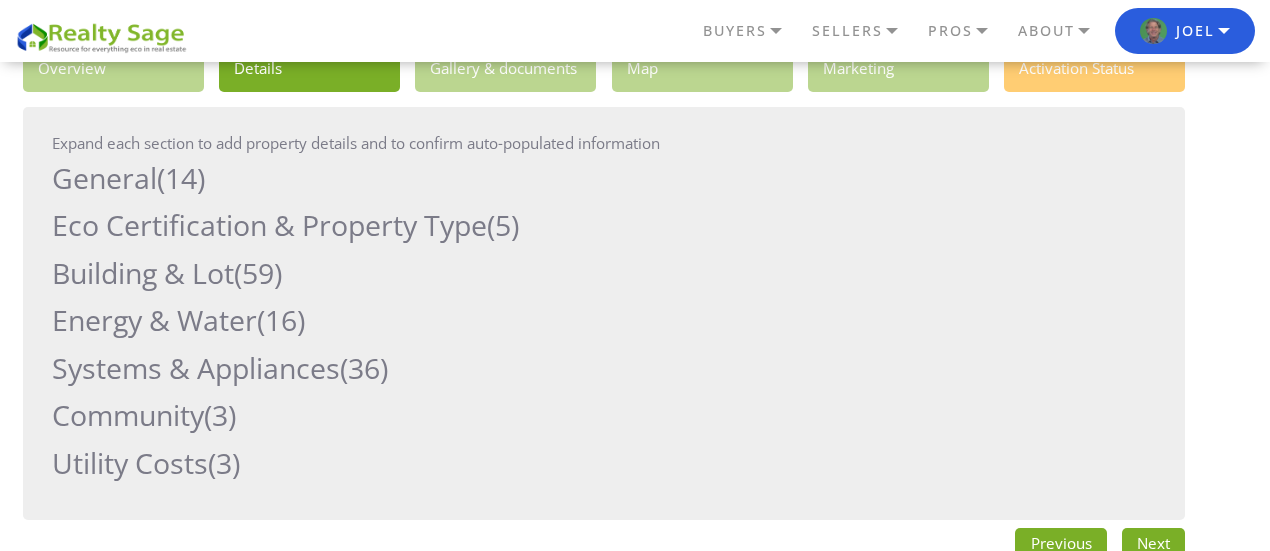 click on "Building & Lot  (59)" at bounding box center (575, 273) 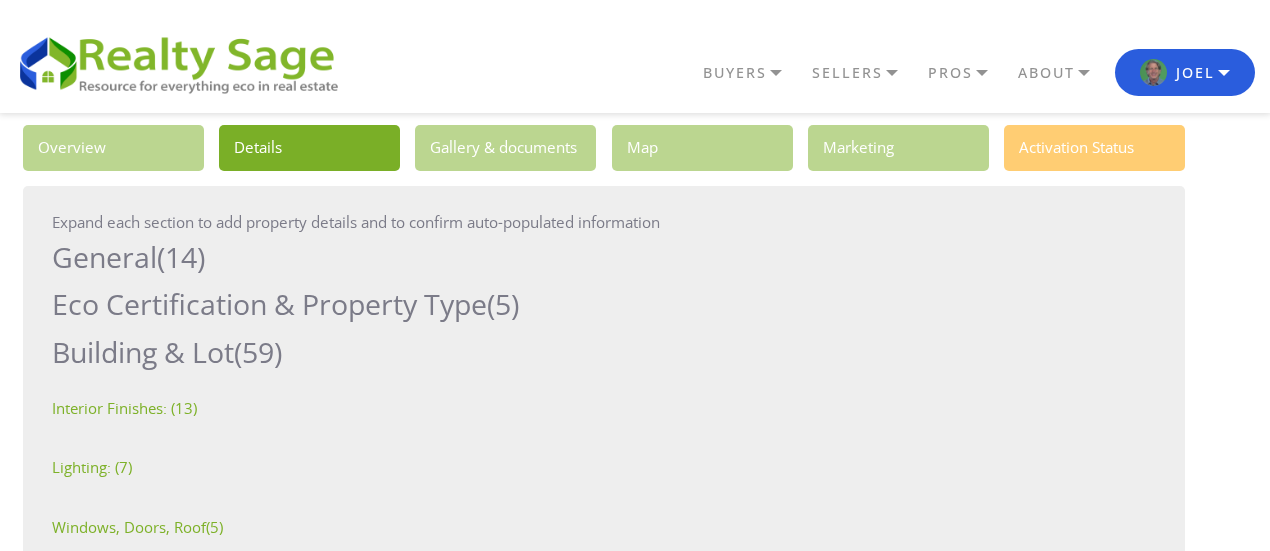 scroll, scrollTop: 76, scrollLeft: 0, axis: vertical 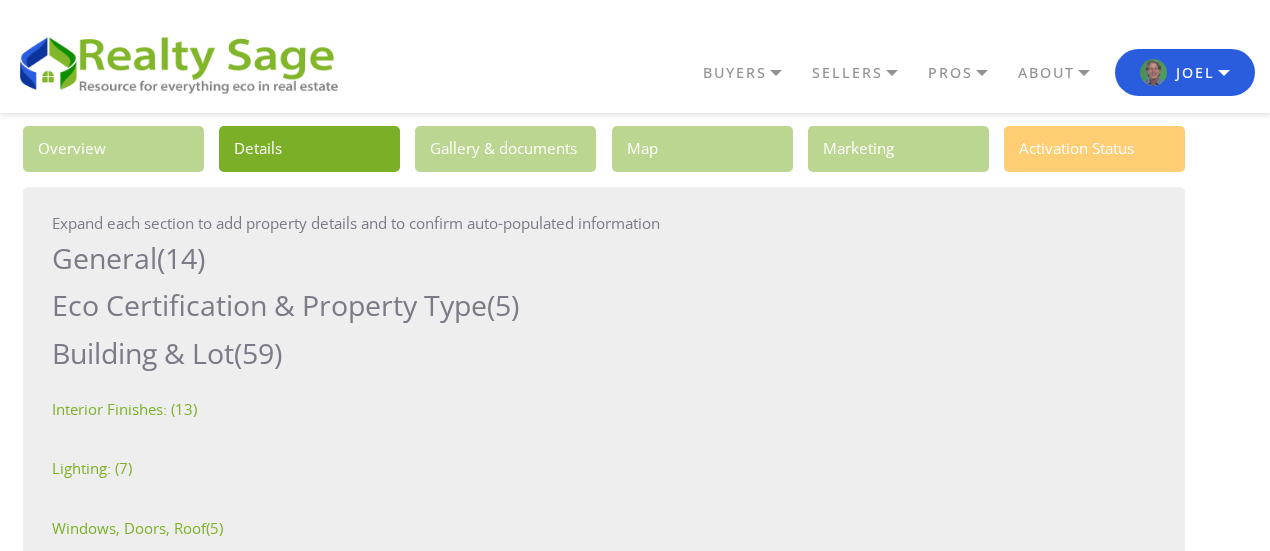 click on "Building & Lot  (59)" at bounding box center [575, 353] 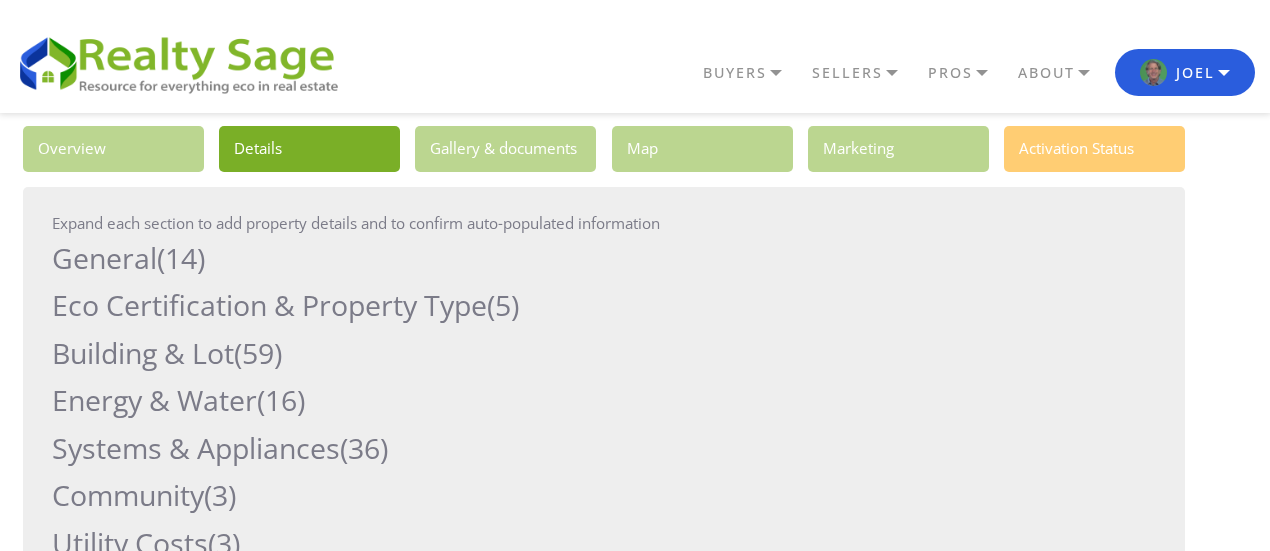 click on "General  (14)" at bounding box center (575, 258) 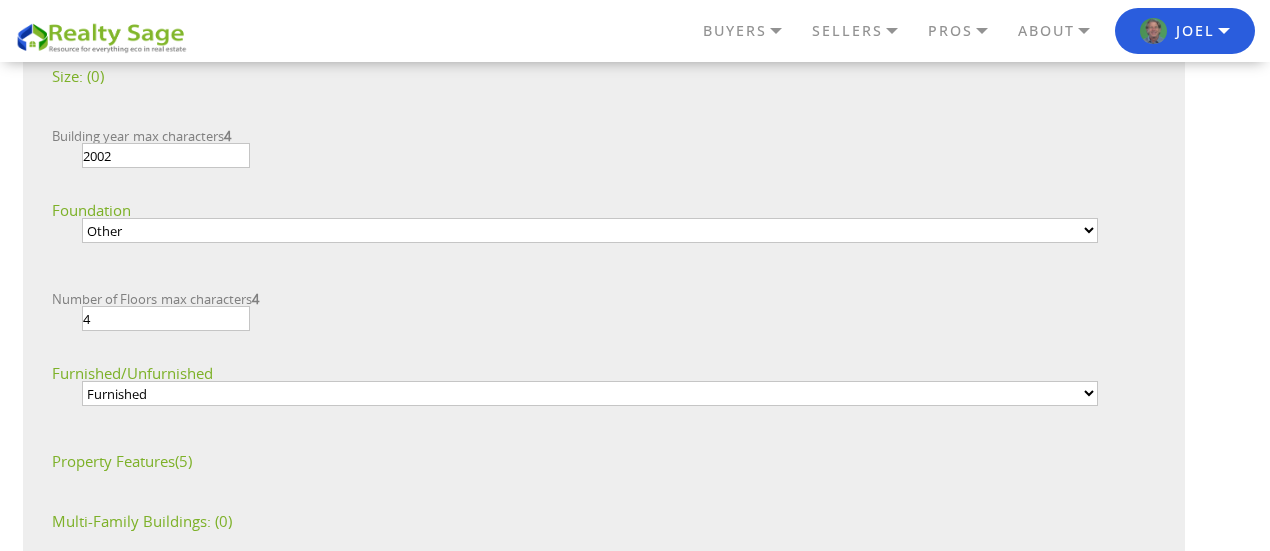 scroll, scrollTop: 660, scrollLeft: 0, axis: vertical 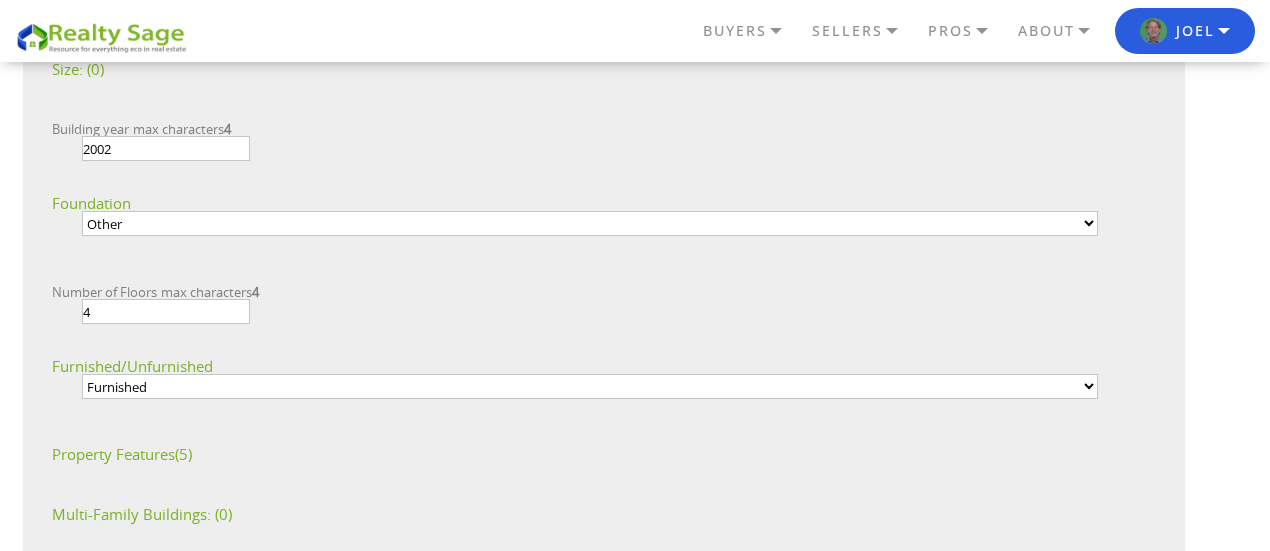 click on "...
Crawl space
Full basement
Partial basement
Post & pier
Raised
Slab
Other" at bounding box center (590, 223) 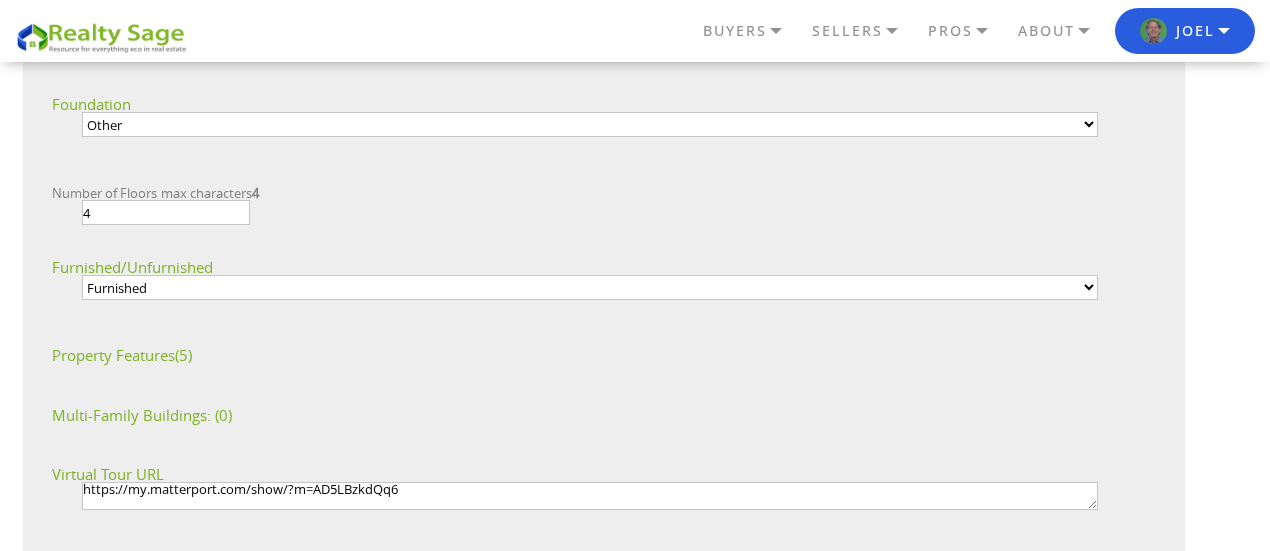 scroll, scrollTop: 768, scrollLeft: 0, axis: vertical 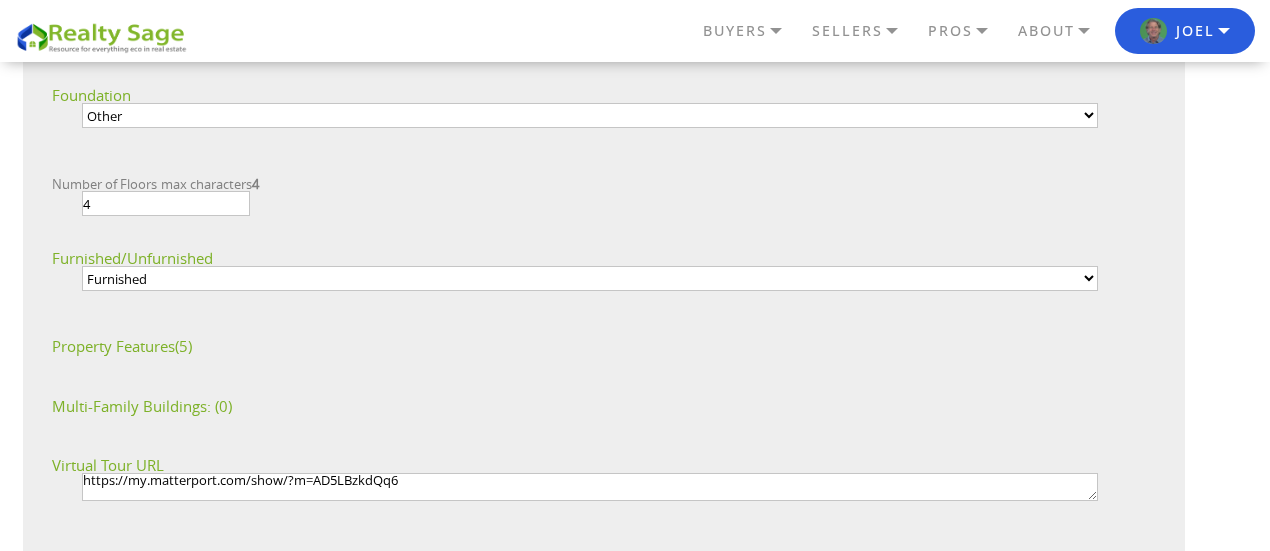 click on "Property Features
(5)" at bounding box center (575, 344) 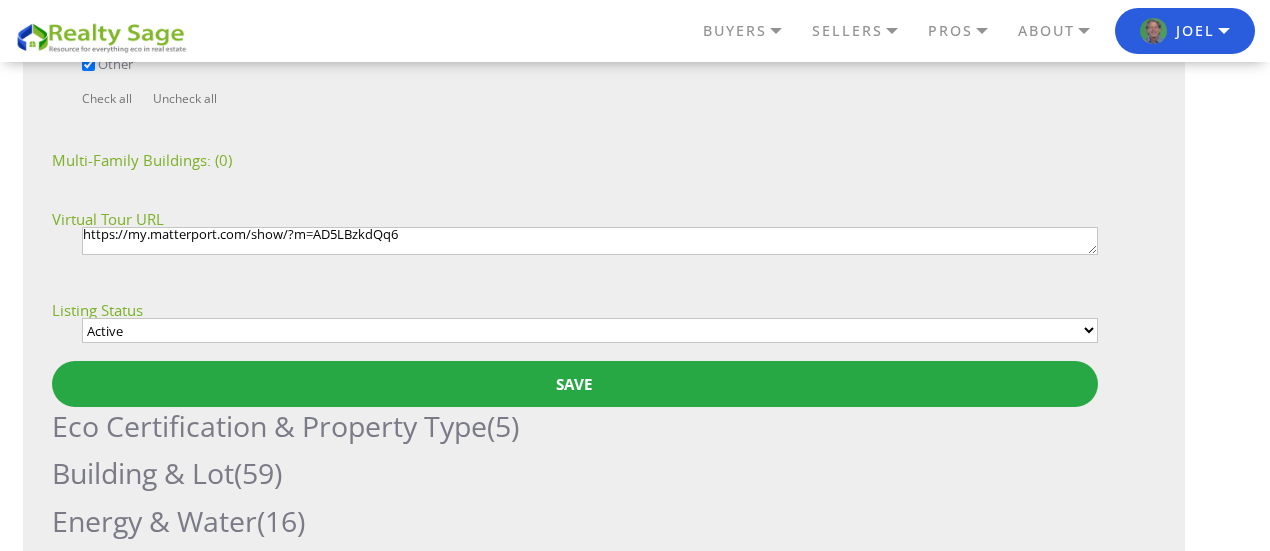 scroll, scrollTop: 1281, scrollLeft: 0, axis: vertical 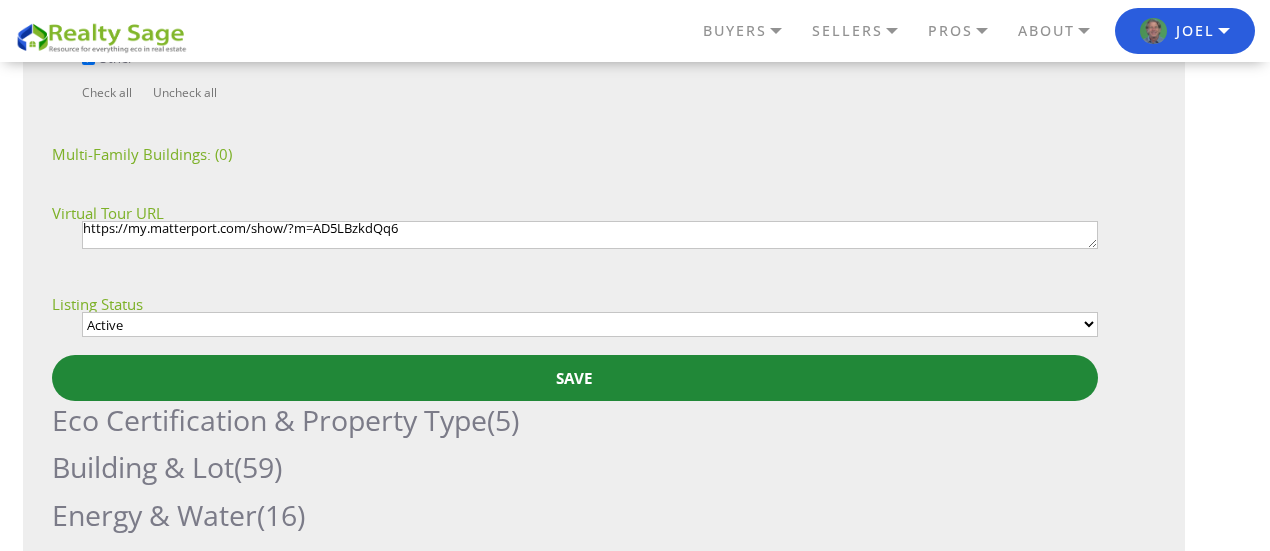 click on "Save" at bounding box center (575, 377) 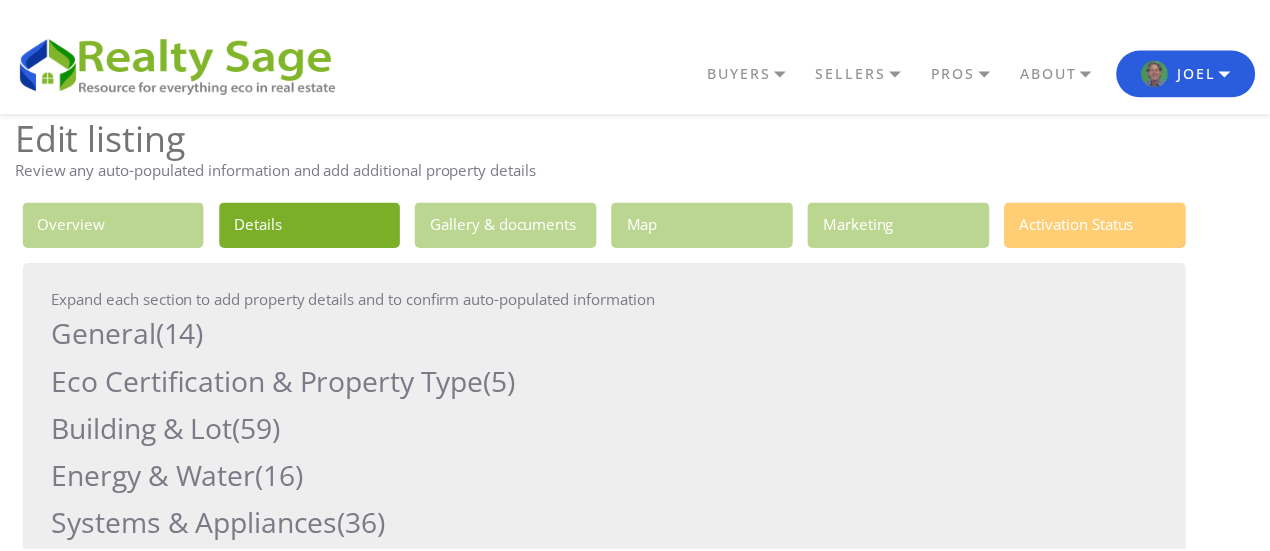 scroll, scrollTop: 0, scrollLeft: 0, axis: both 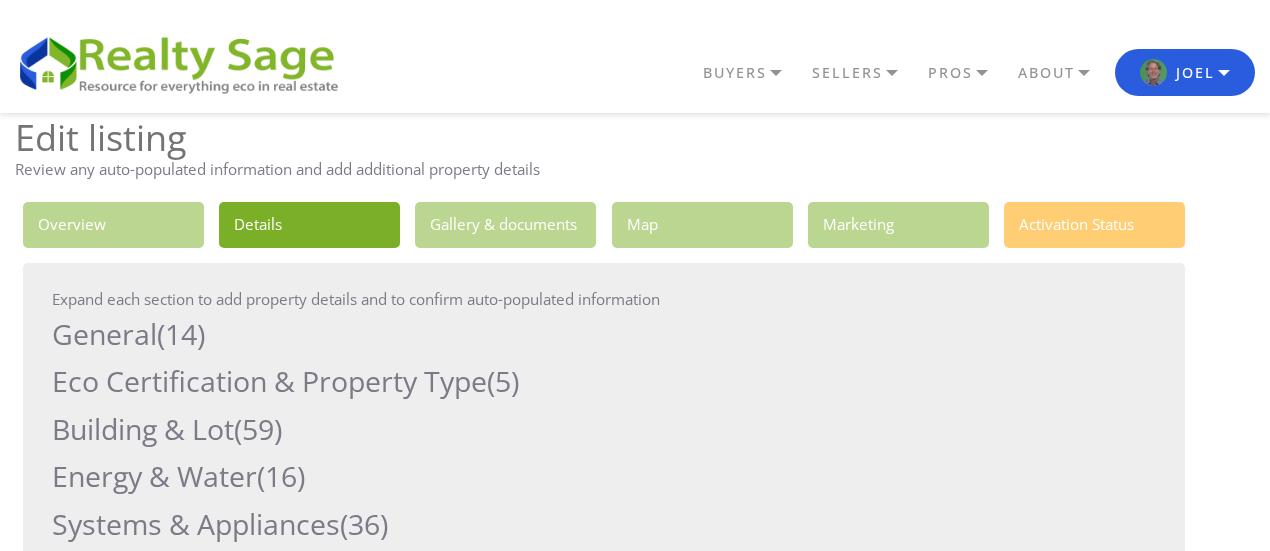 click on "Eco Certification & Property Type  (5)" at bounding box center (575, 381) 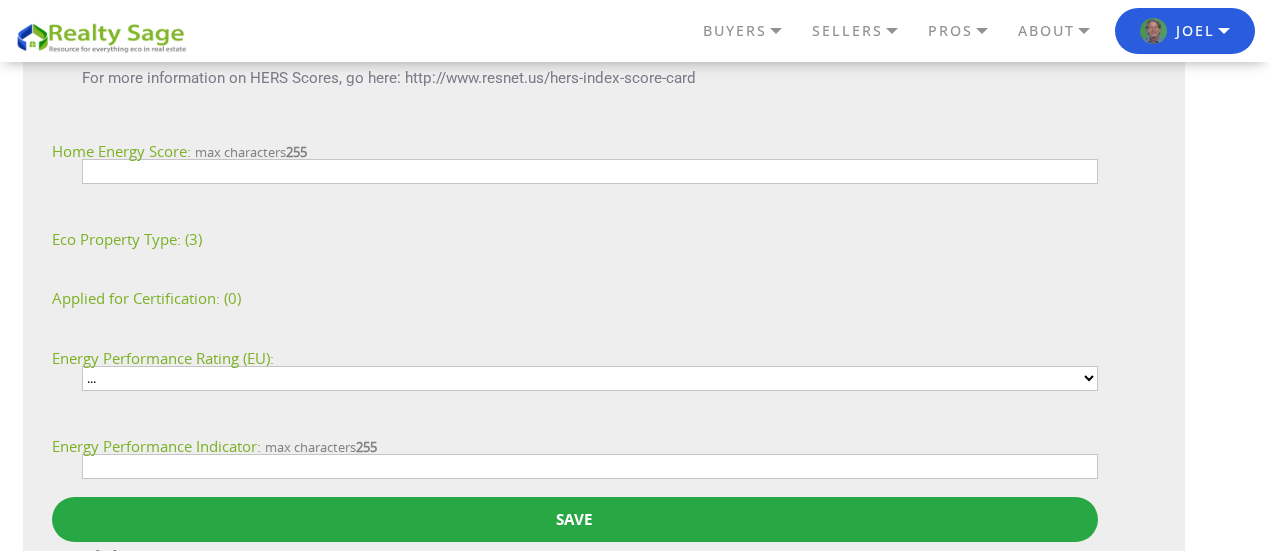 scroll, scrollTop: 733, scrollLeft: 0, axis: vertical 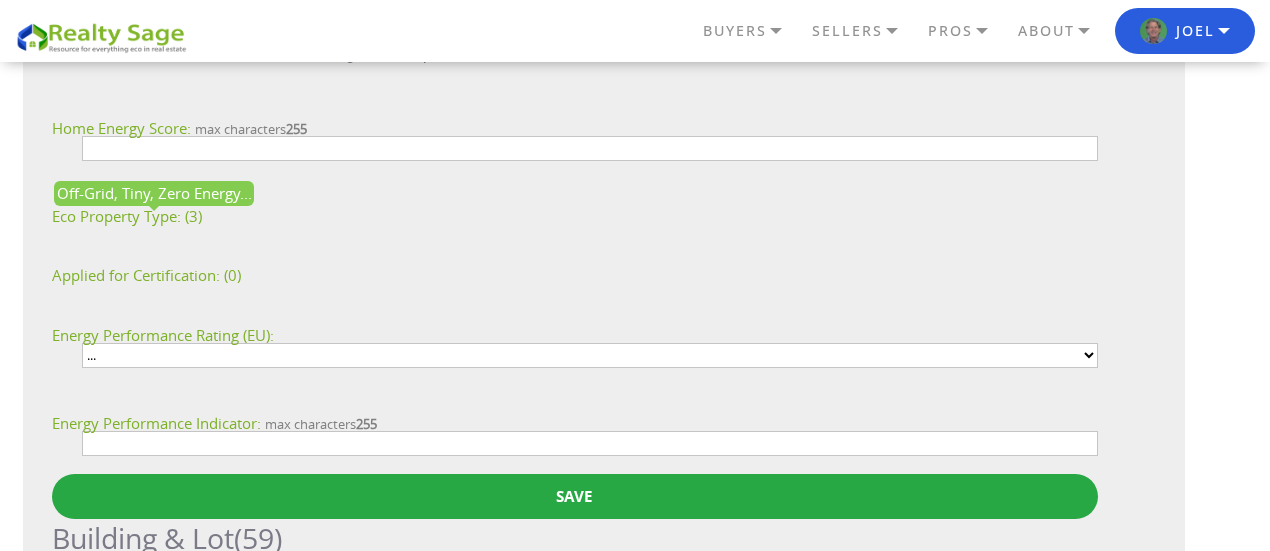 click on "Off-Grid, Tiny, Zero Energy... Eco Property Type:" at bounding box center [116, 216] 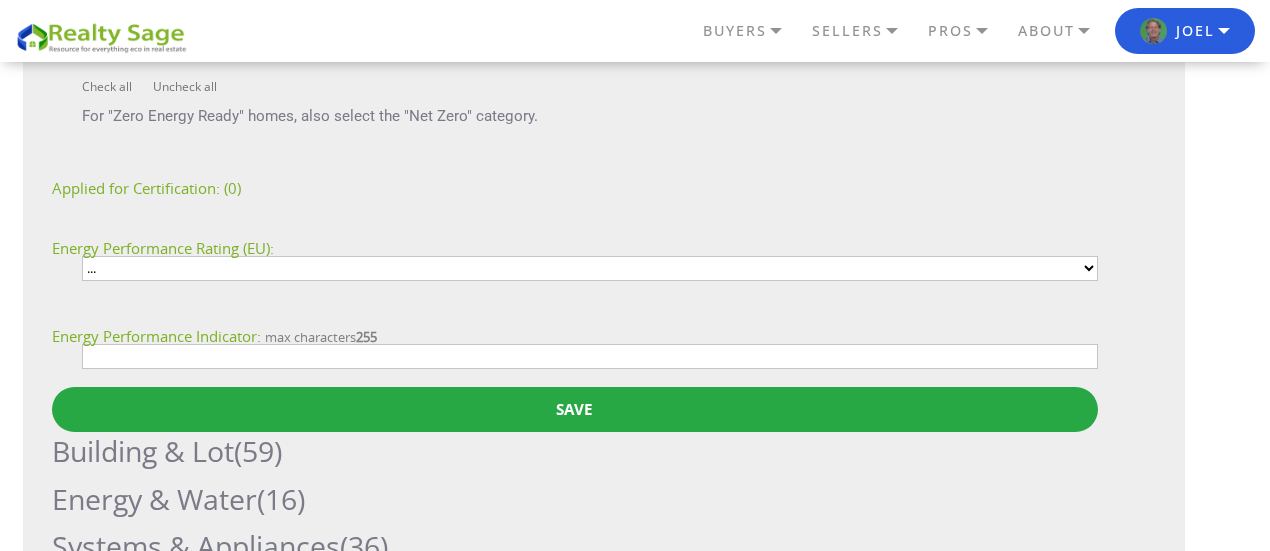scroll, scrollTop: 1115, scrollLeft: 0, axis: vertical 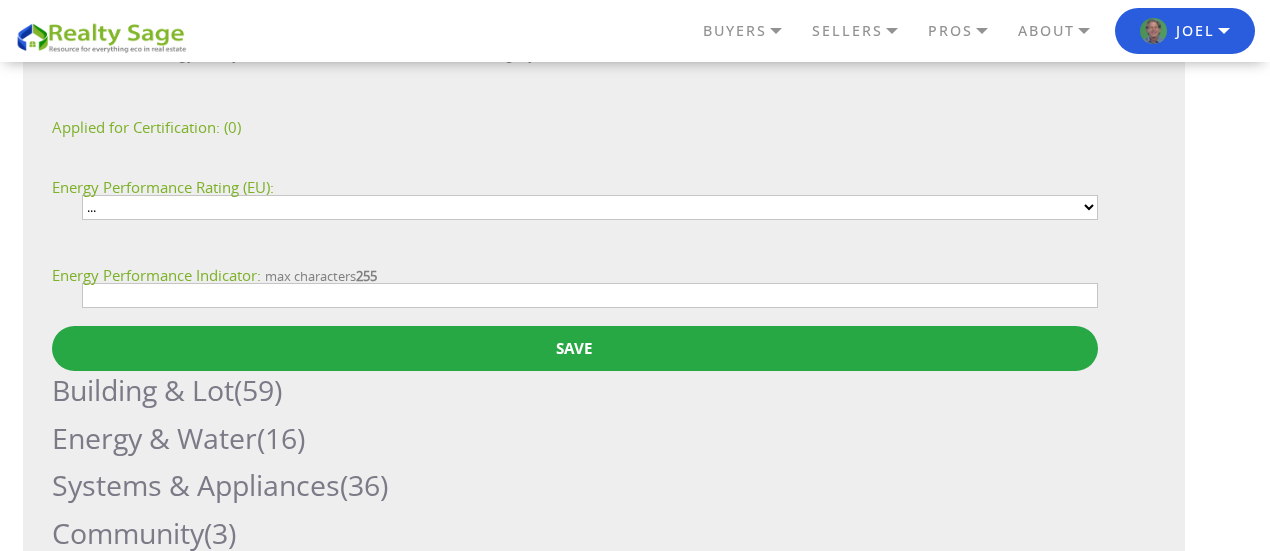 click on "...
A
B
C
D
E
F
G
Not Rated" at bounding box center [590, 207] 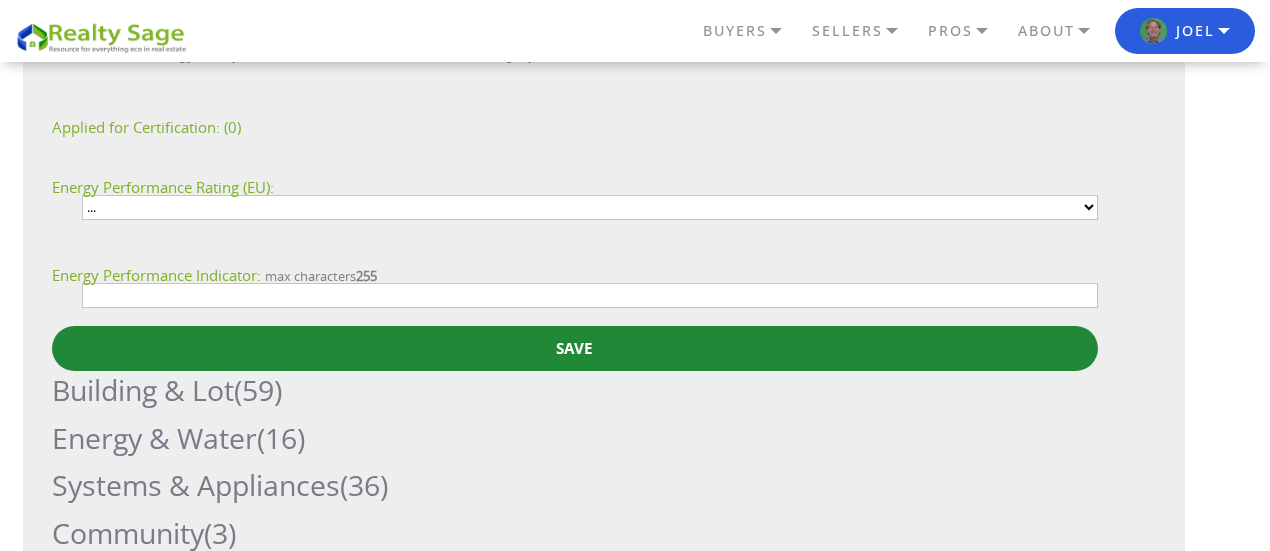 click on "Save" at bounding box center [0, 0] 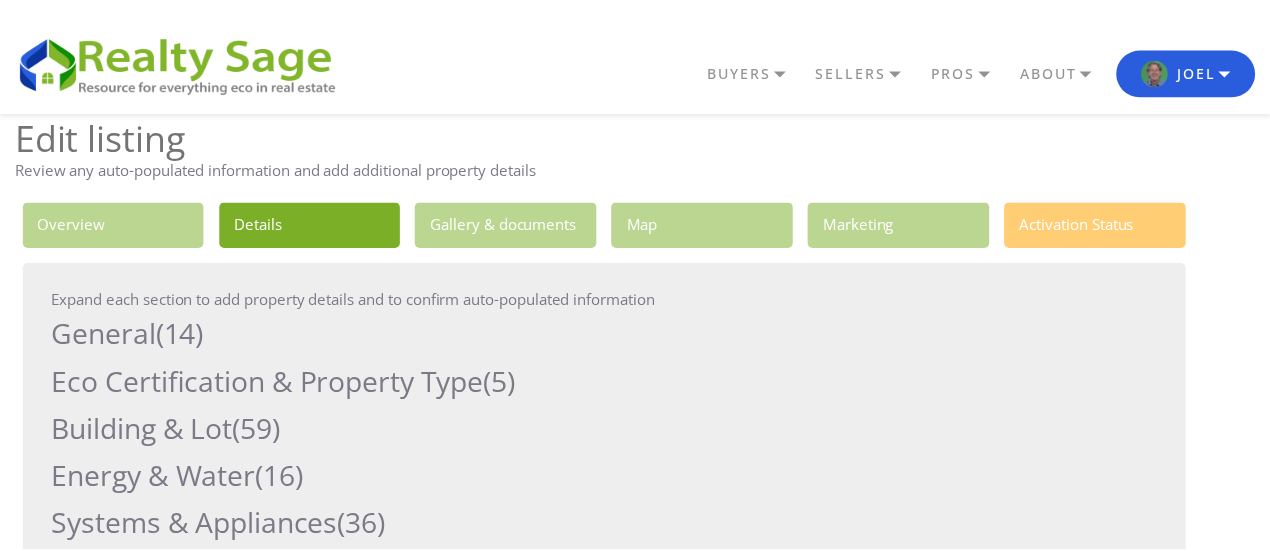 scroll, scrollTop: 0, scrollLeft: 0, axis: both 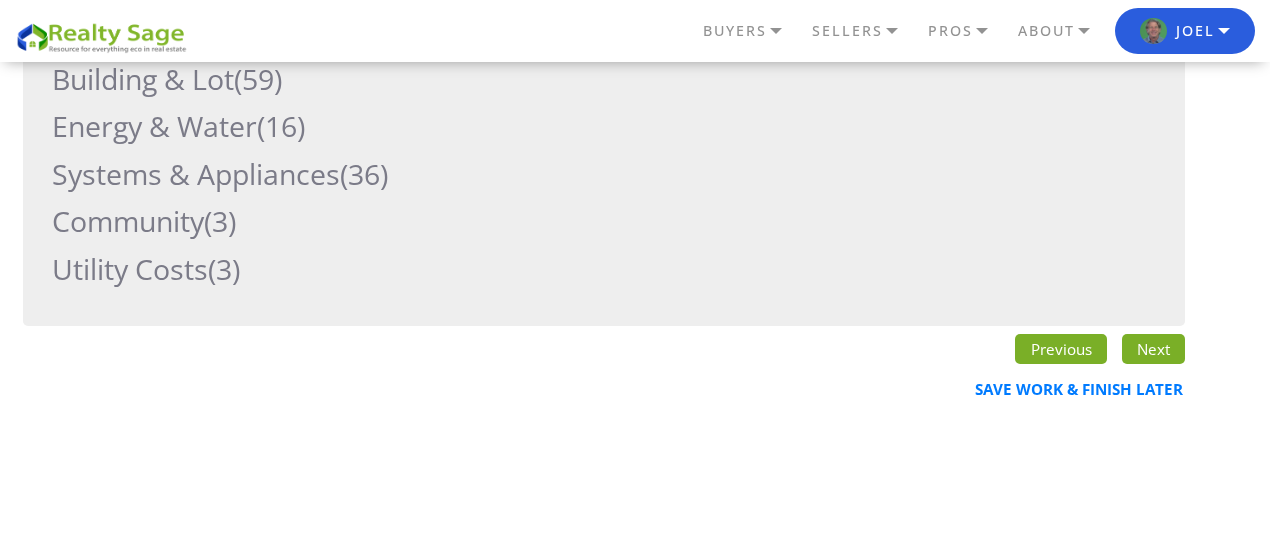 click on "Next" at bounding box center [1153, 349] 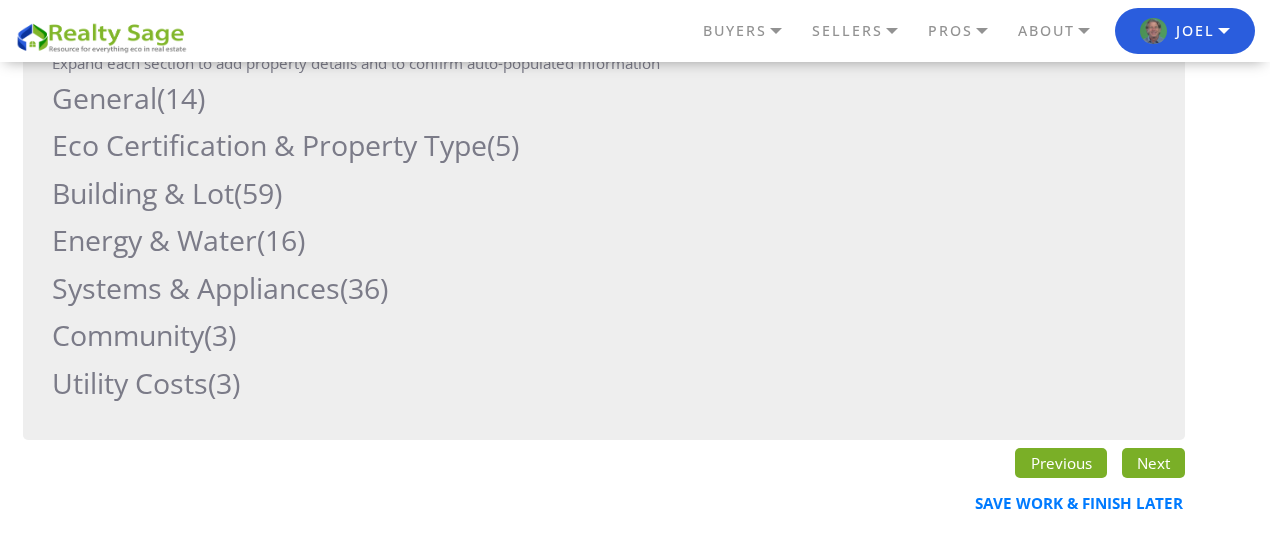 scroll, scrollTop: 109, scrollLeft: 0, axis: vertical 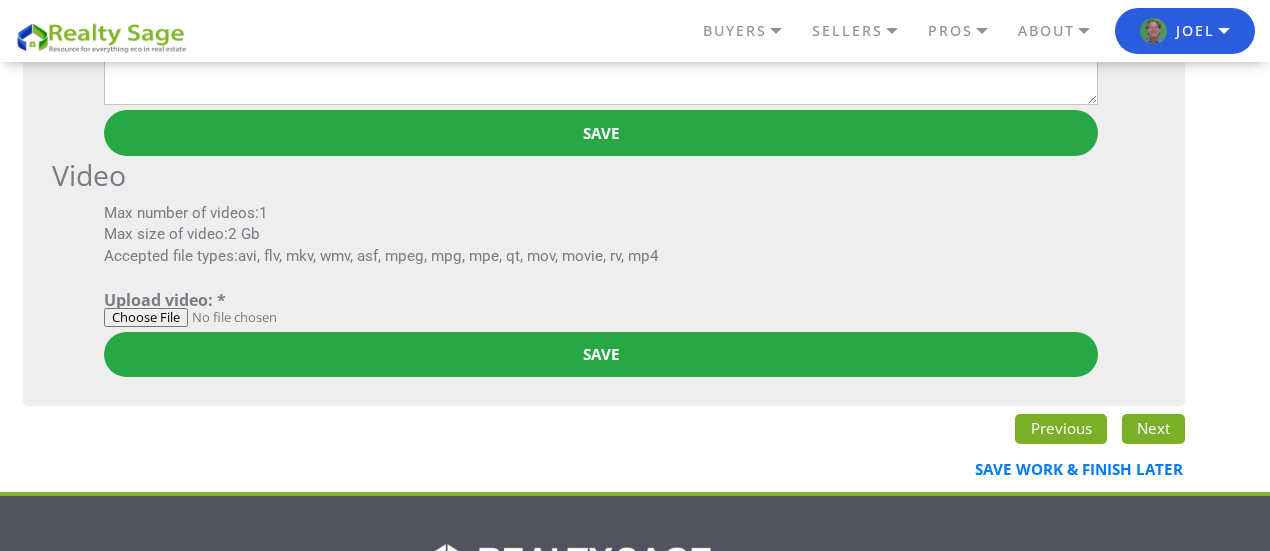 click on "Next" at bounding box center (1153, 429) 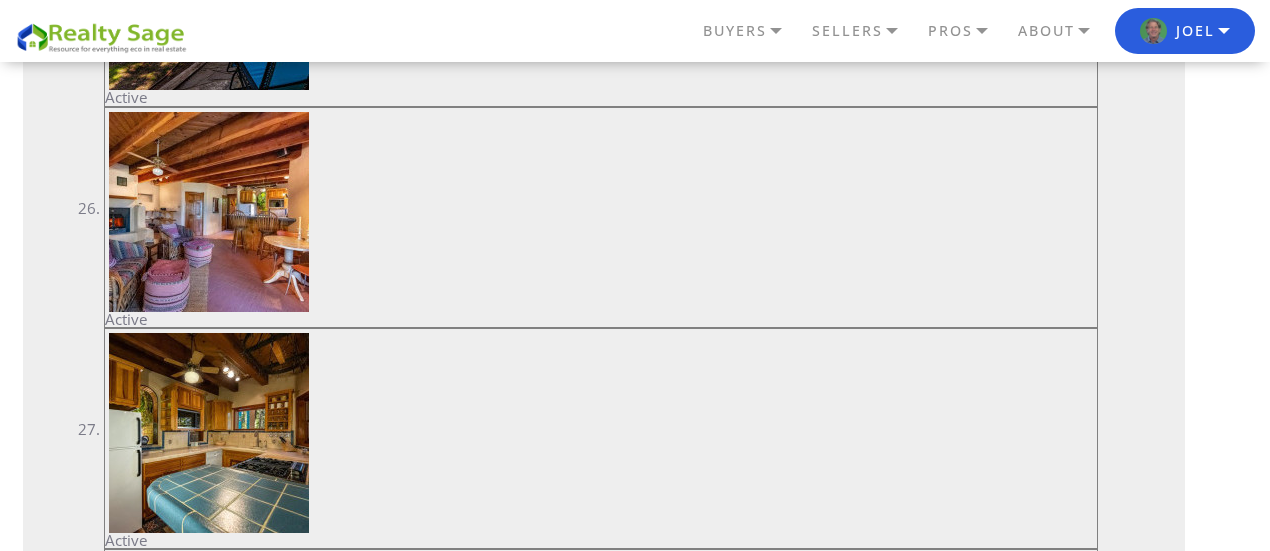 scroll, scrollTop: 3900, scrollLeft: 0, axis: vertical 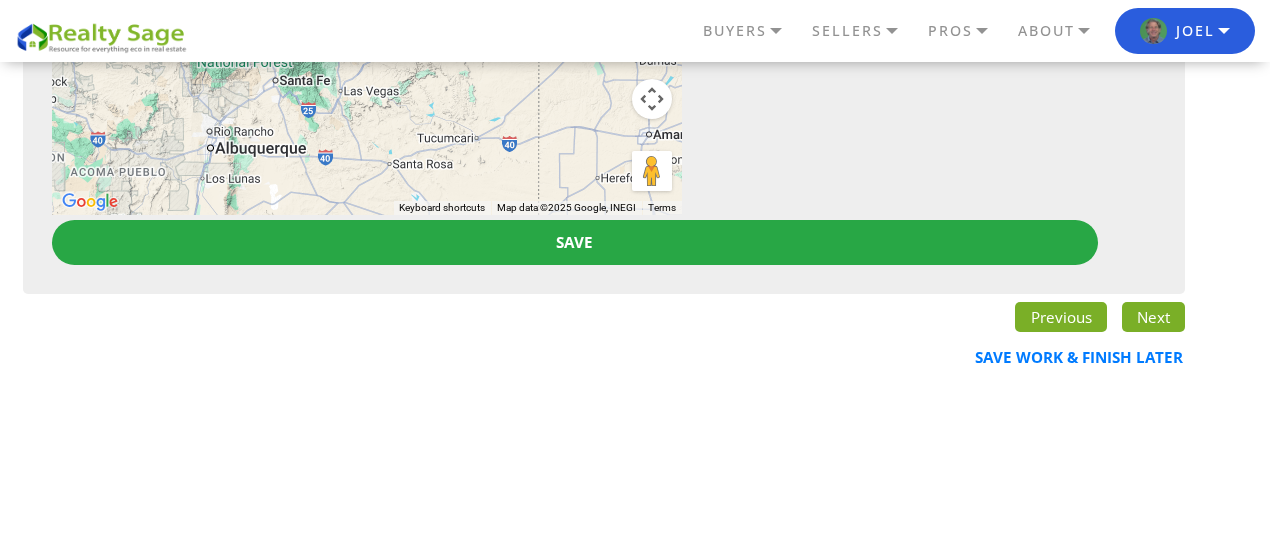 click on "Next" at bounding box center (1153, 317) 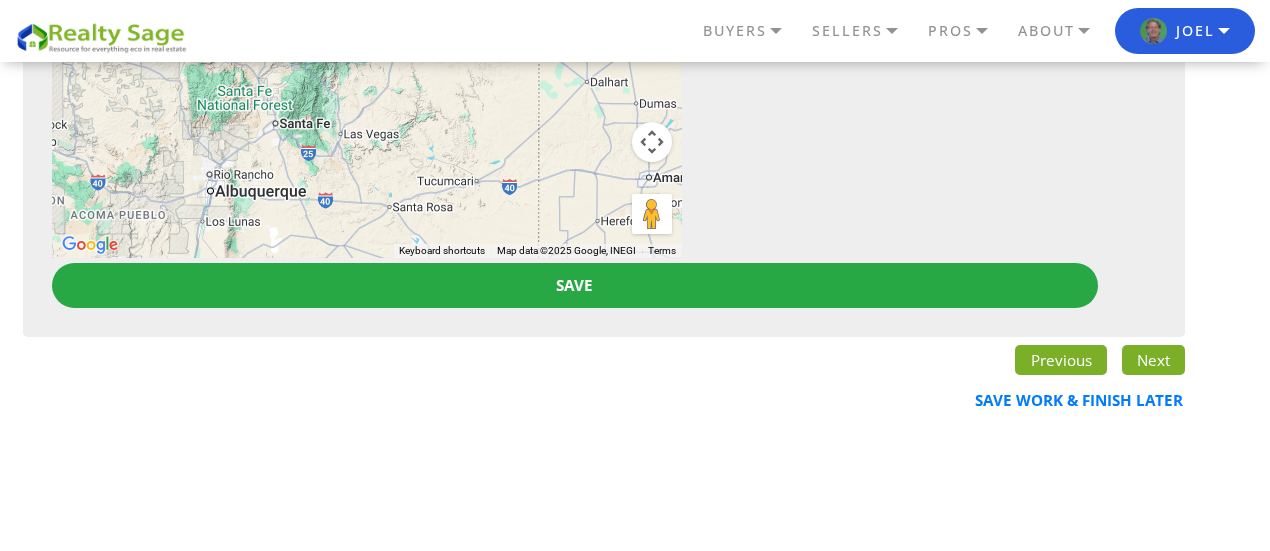 scroll, scrollTop: 362, scrollLeft: 0, axis: vertical 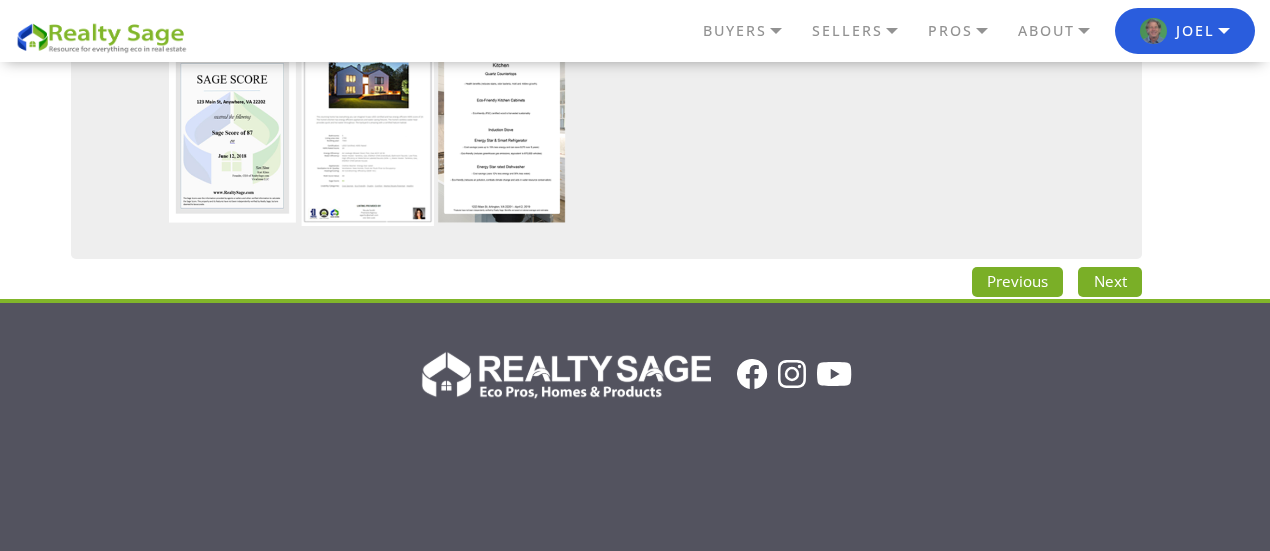 click on "Next" at bounding box center (1109, 282) 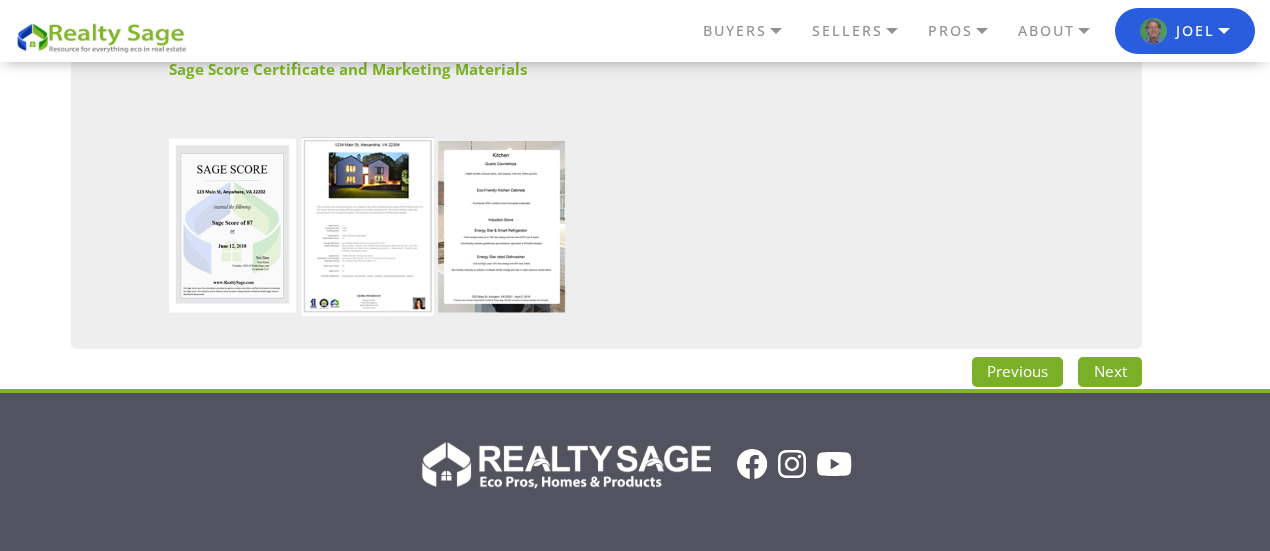 scroll, scrollTop: 1225, scrollLeft: 0, axis: vertical 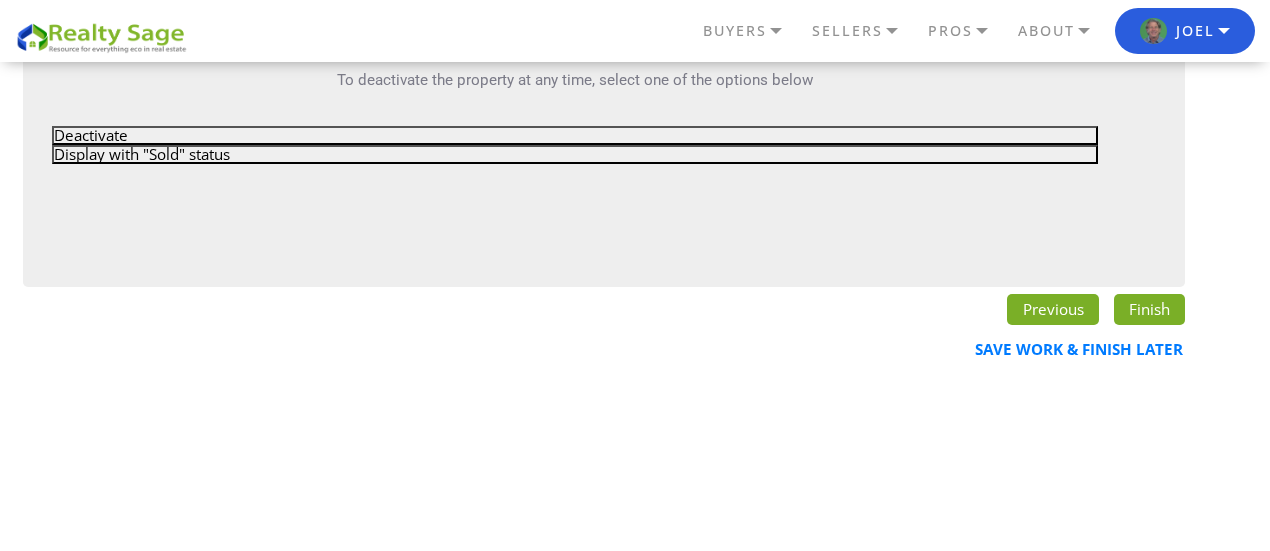 click on "Finish" at bounding box center [1149, 309] 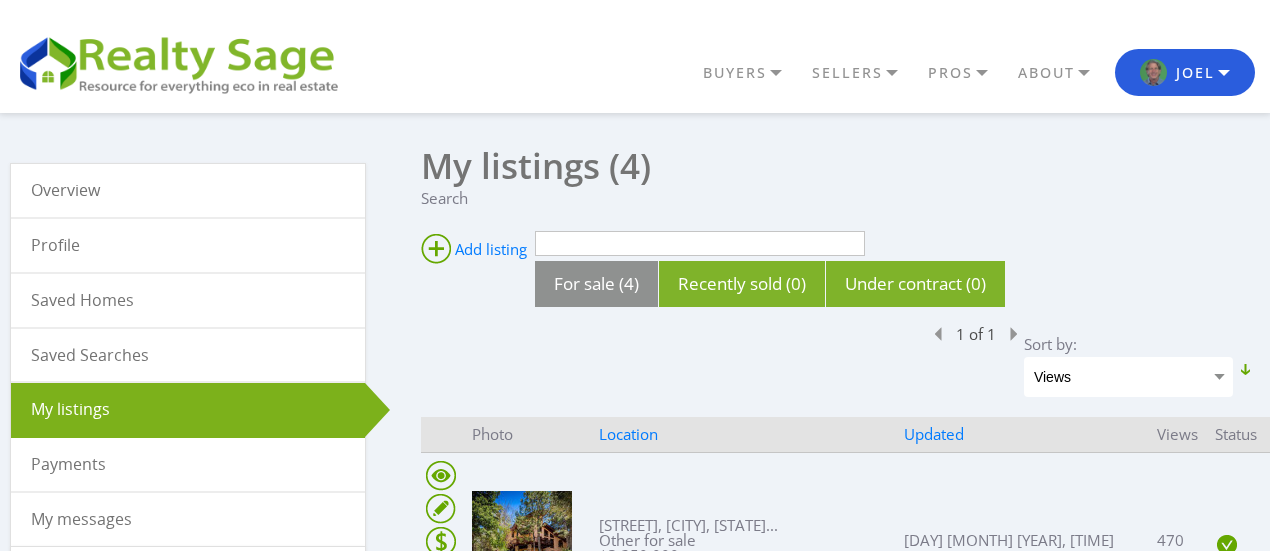 scroll, scrollTop: 0, scrollLeft: 0, axis: both 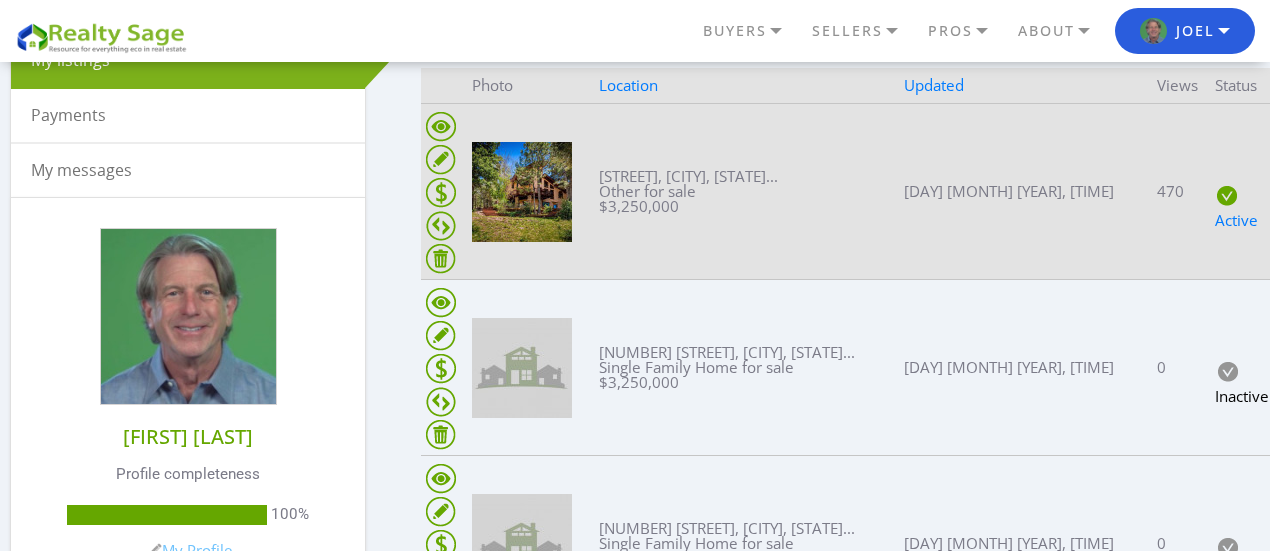 click at bounding box center (522, 192) 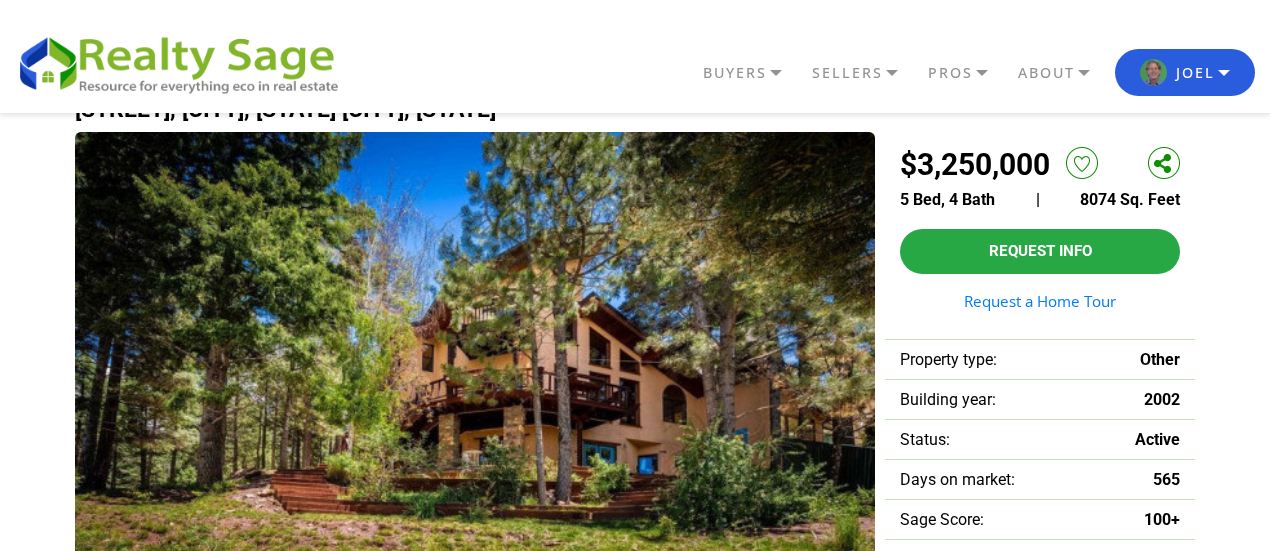 scroll, scrollTop: 77, scrollLeft: 0, axis: vertical 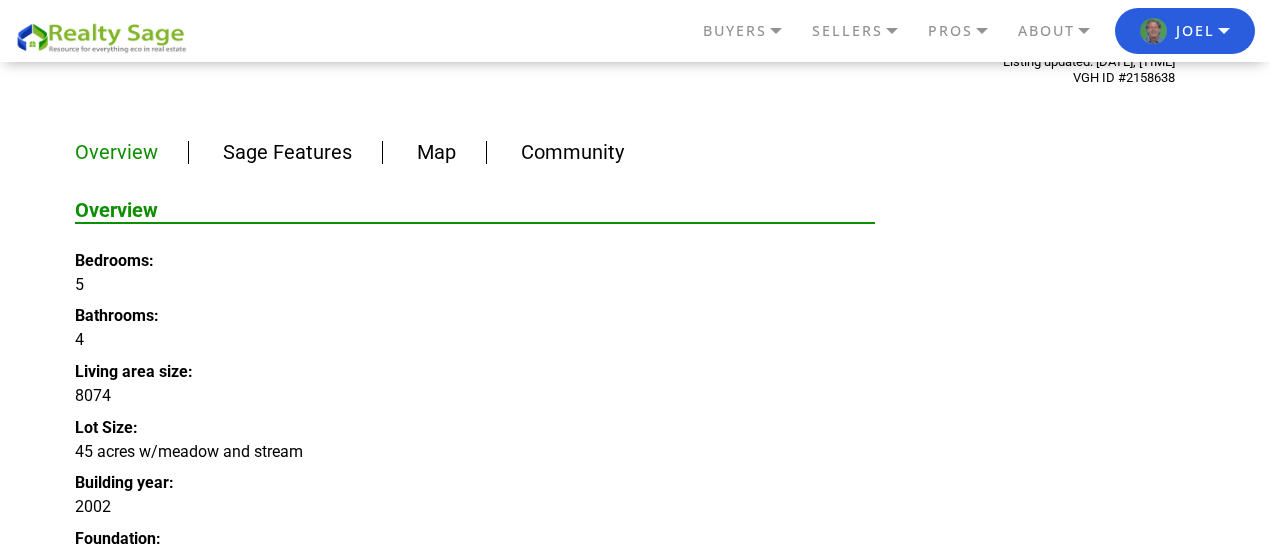 click on "Sage Features" at bounding box center [287, 152] 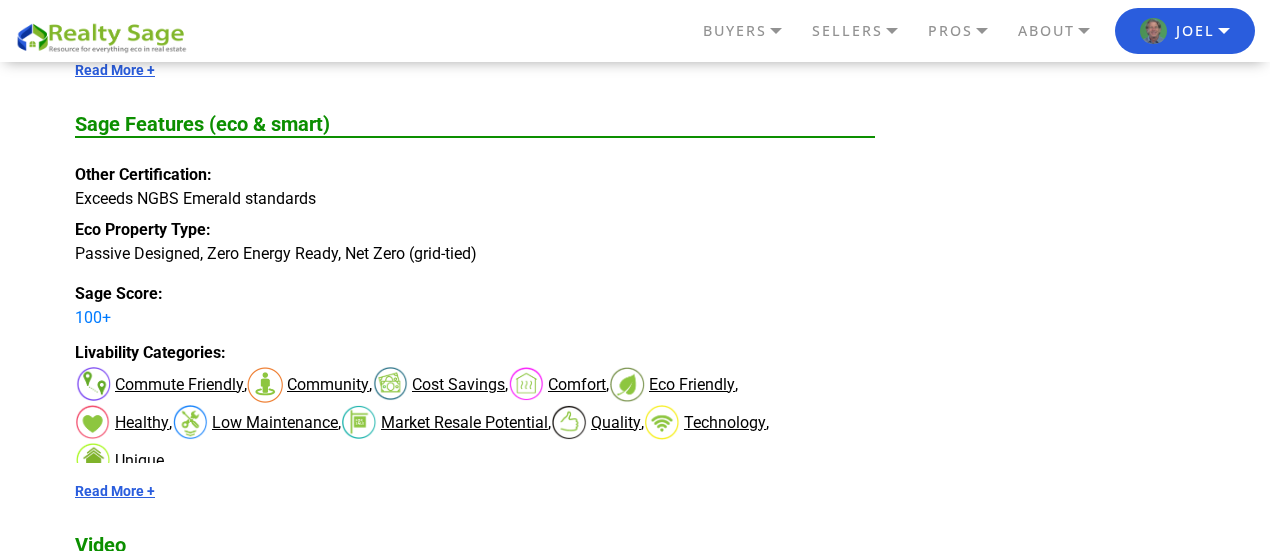 scroll, scrollTop: 3767, scrollLeft: 0, axis: vertical 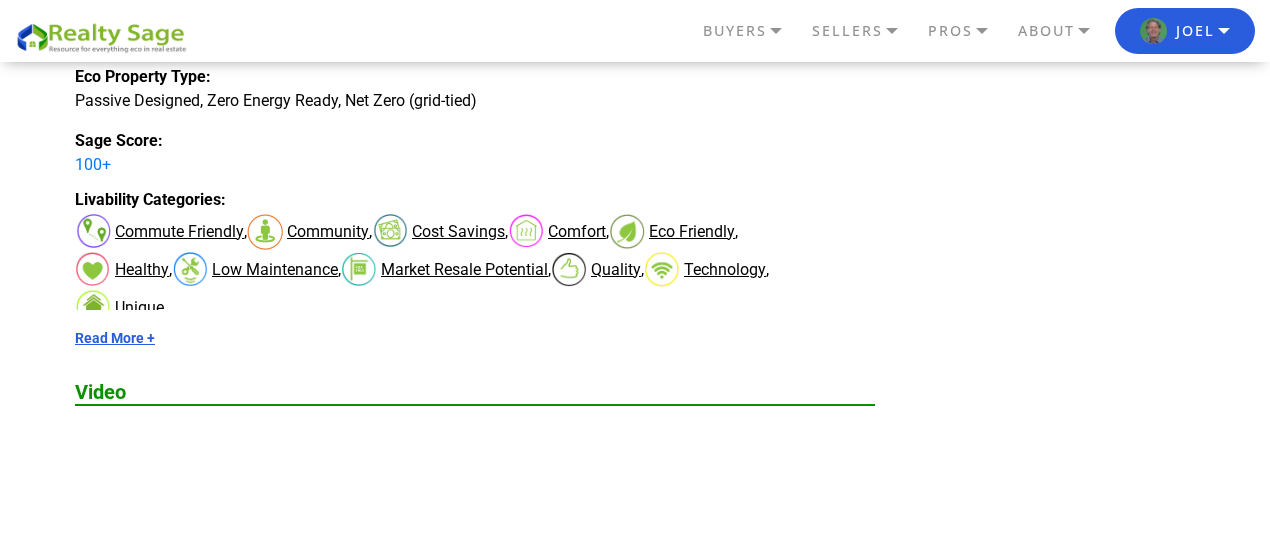 click on "Read More +" at bounding box center [475, 338] 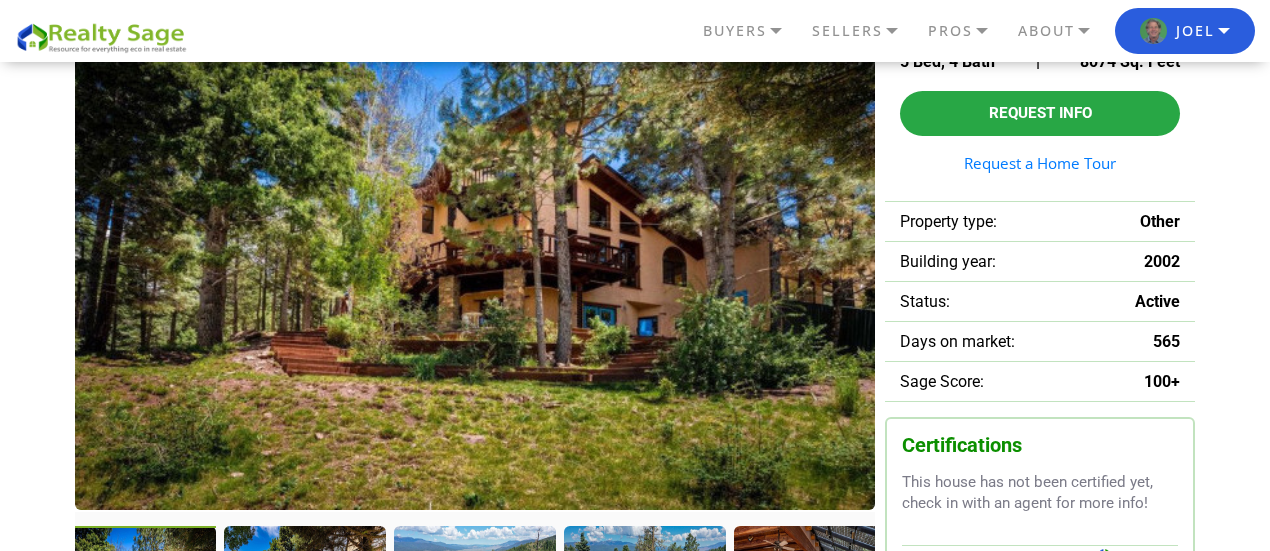 scroll, scrollTop: 0, scrollLeft: 0, axis: both 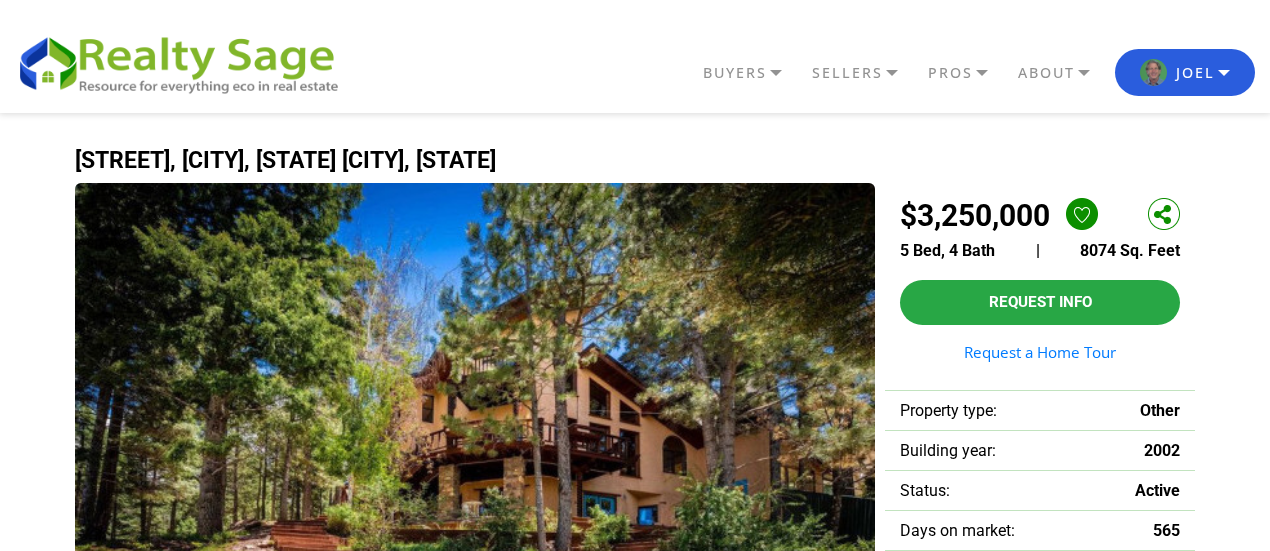 click at bounding box center [1082, 214] 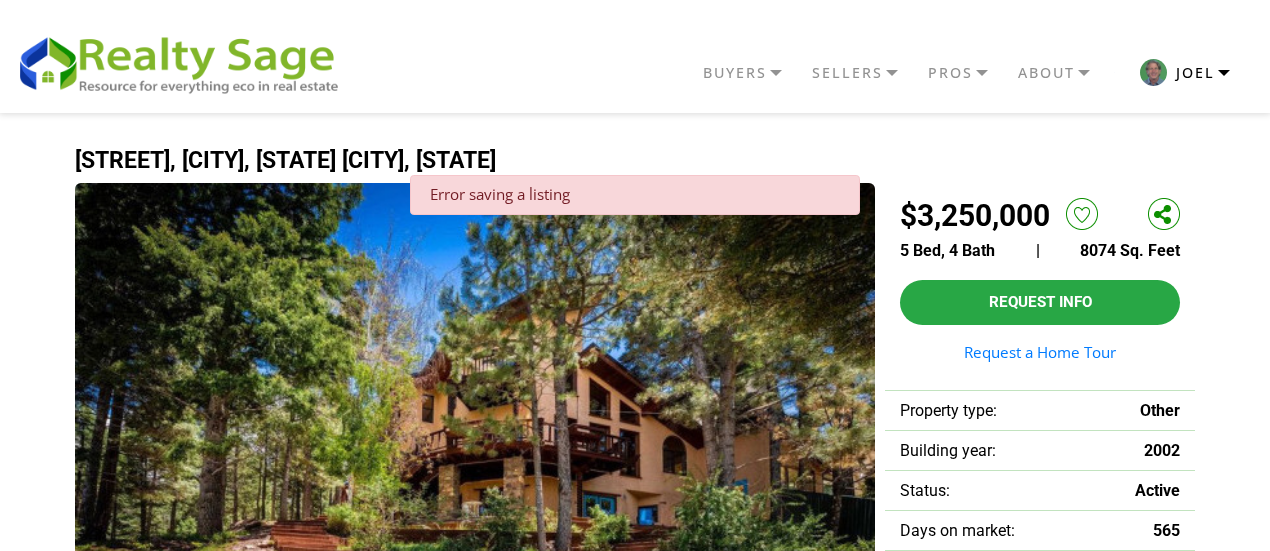 click on "JOEL" at bounding box center [1185, 72] 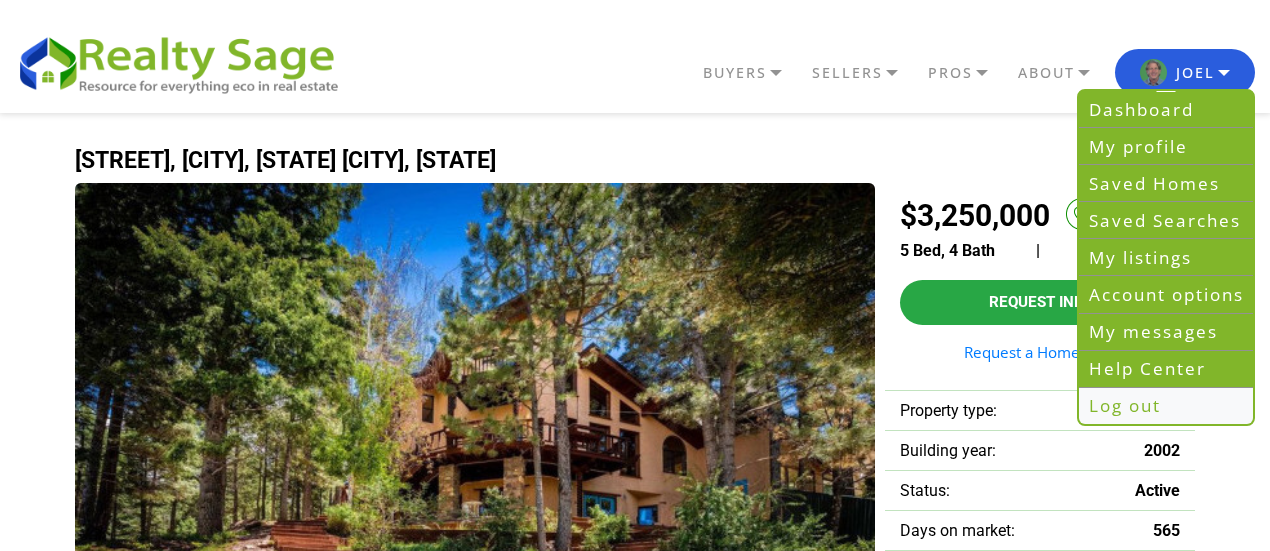 click on "Log out" at bounding box center [1166, 406] 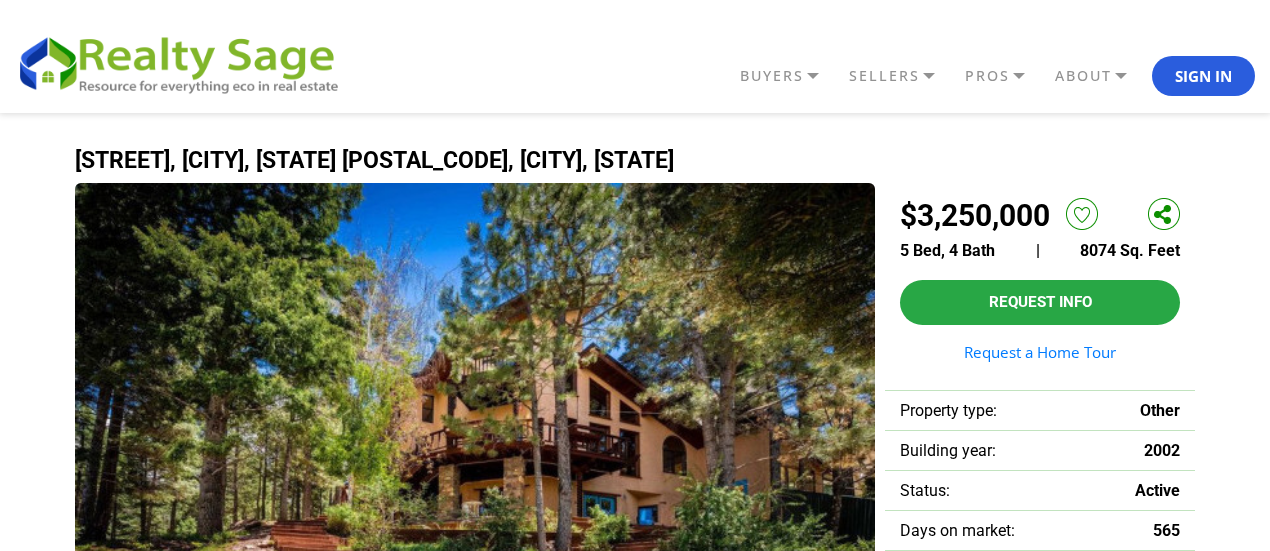 scroll, scrollTop: 0, scrollLeft: 0, axis: both 